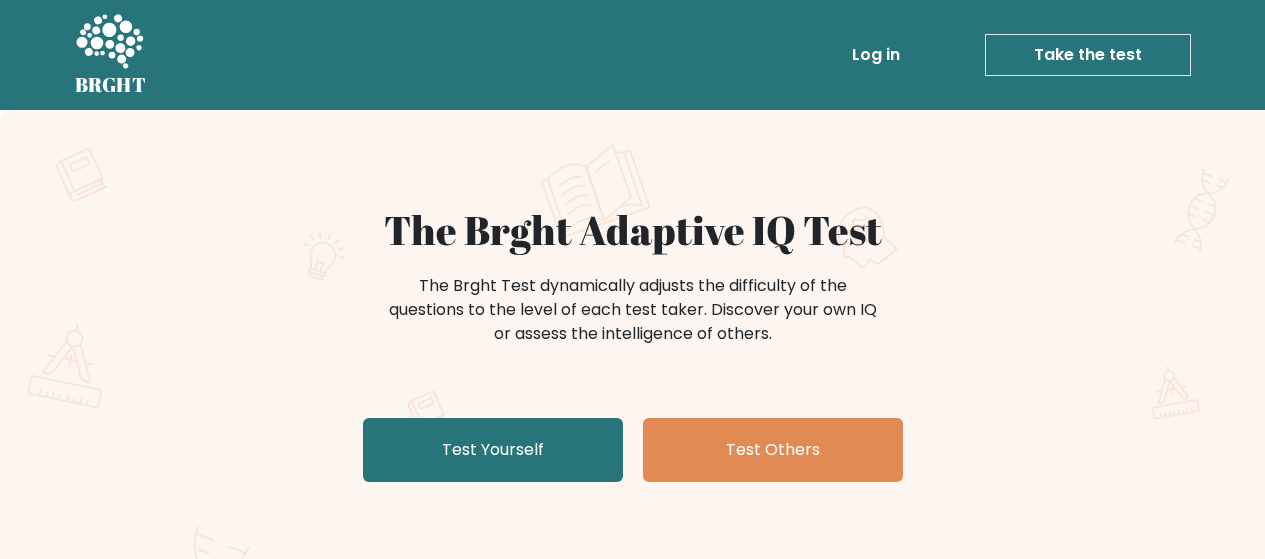 scroll, scrollTop: 0, scrollLeft: 0, axis: both 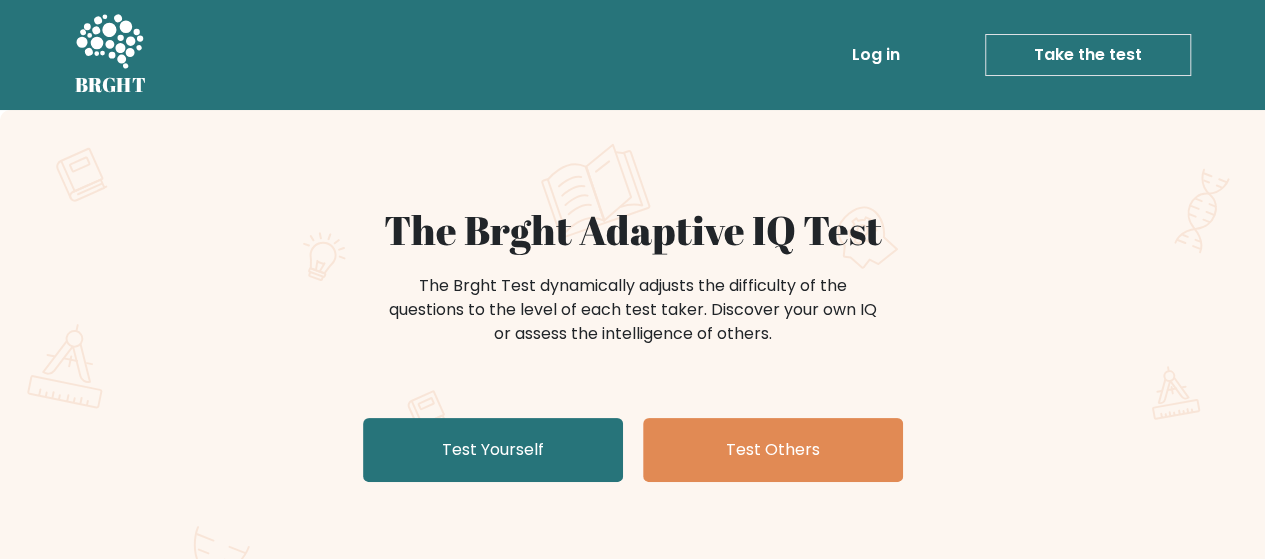 click on "Test Yourself" at bounding box center [493, 450] 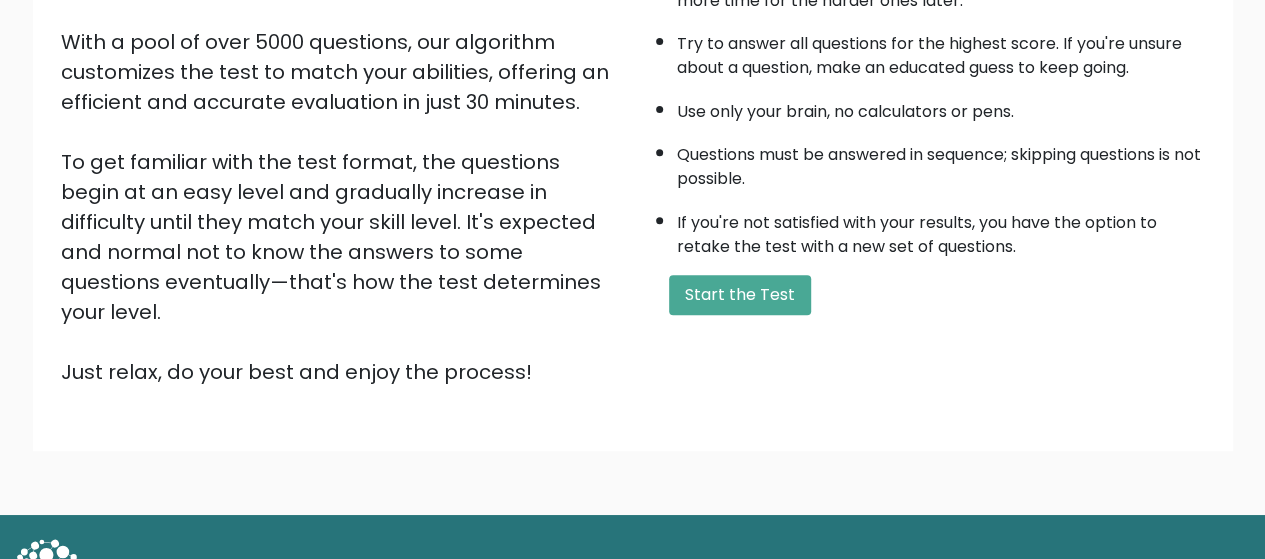 scroll, scrollTop: 356, scrollLeft: 0, axis: vertical 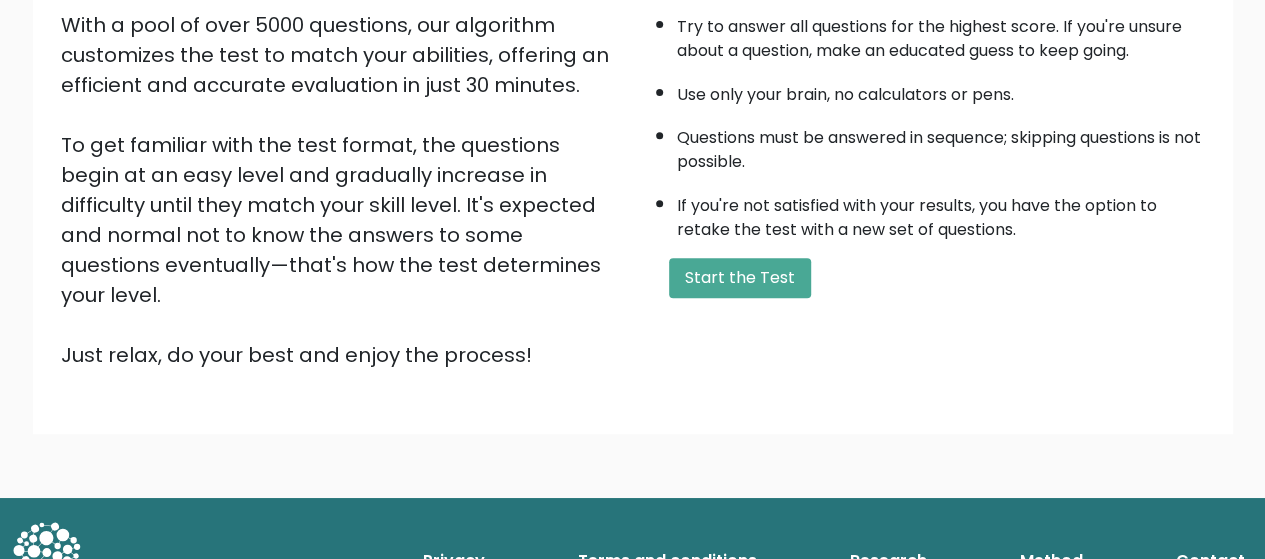 click on "Start the Test" at bounding box center [740, 278] 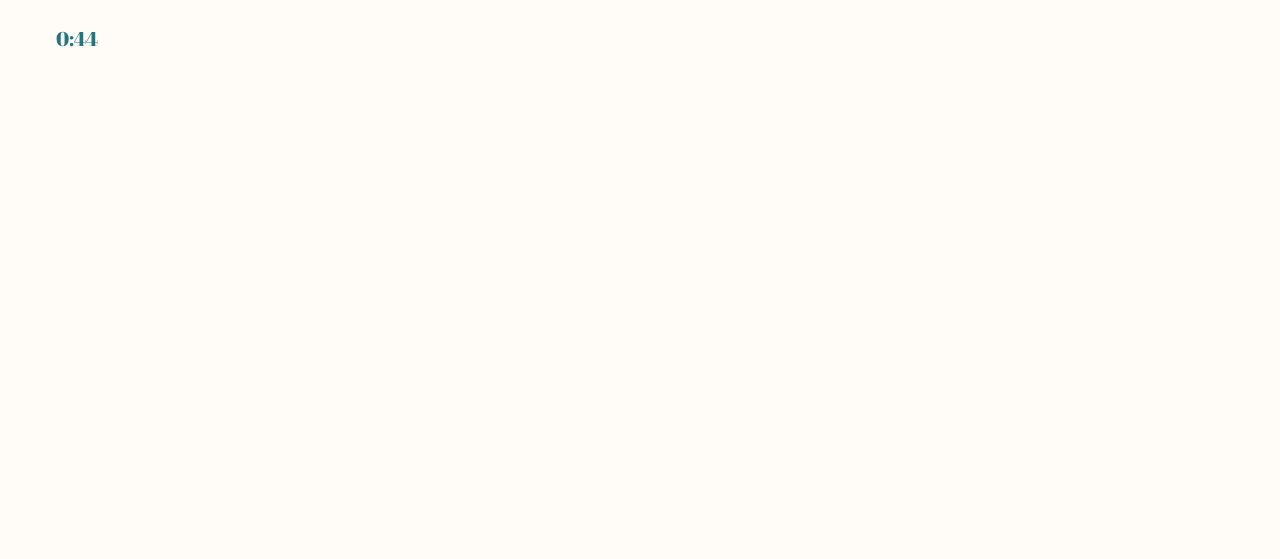 scroll, scrollTop: 0, scrollLeft: 0, axis: both 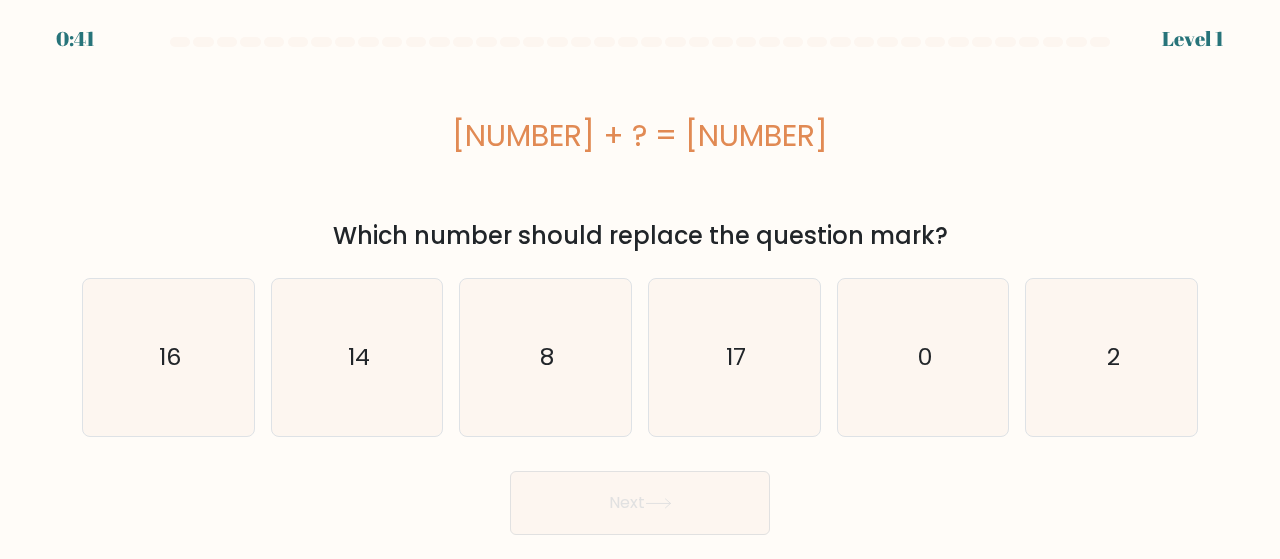 click on "17" 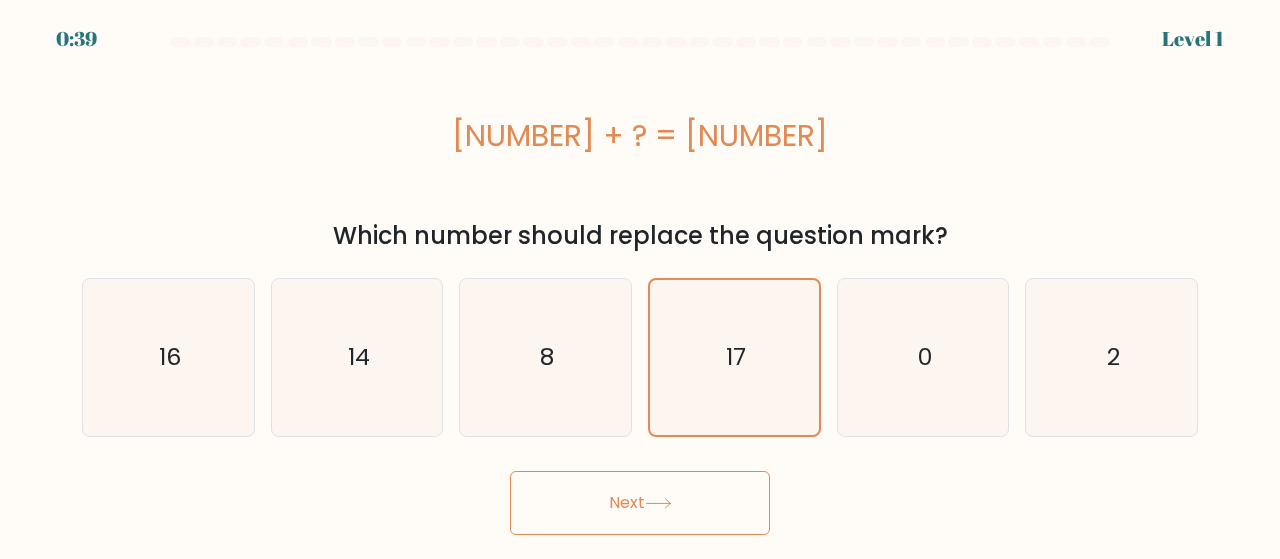 click on "Next" at bounding box center (640, 503) 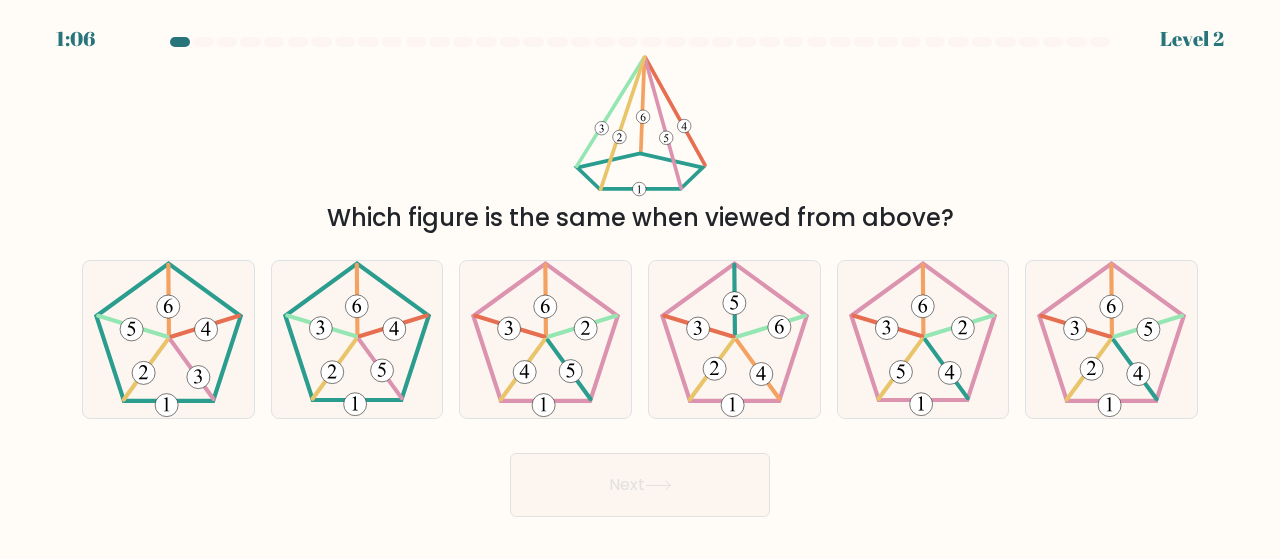 click 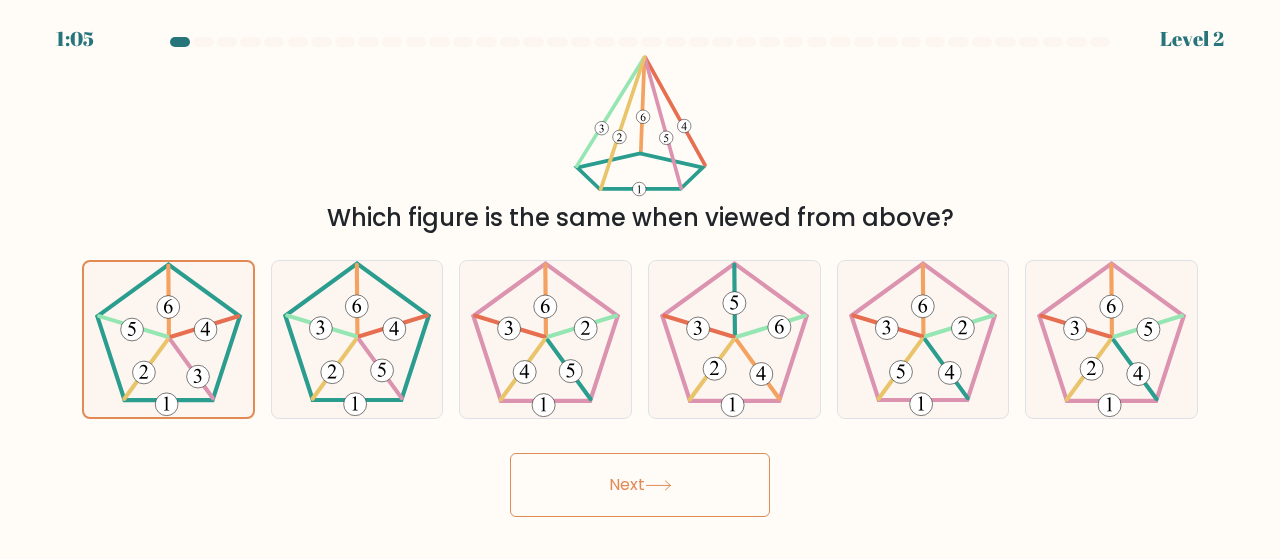 click on "Next" at bounding box center [640, 485] 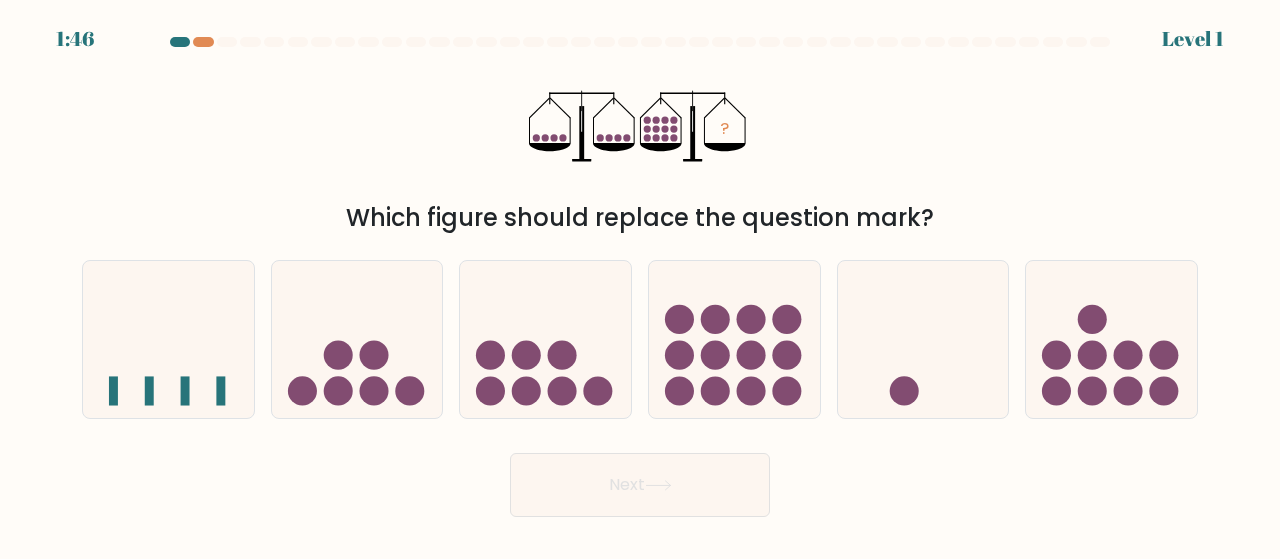 click 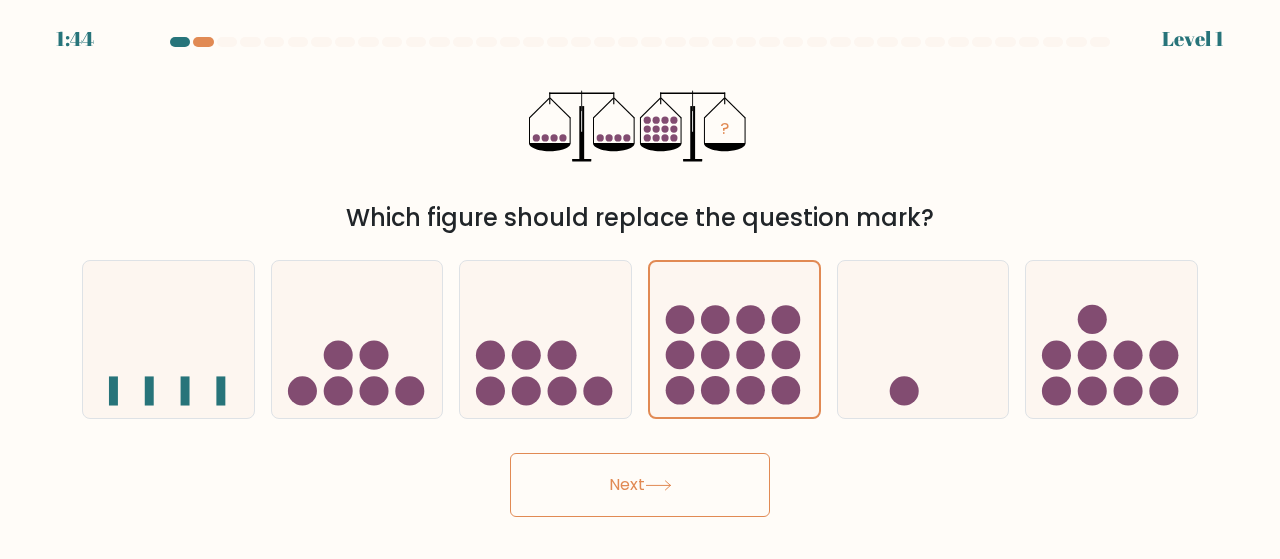 click on "Next" at bounding box center (640, 485) 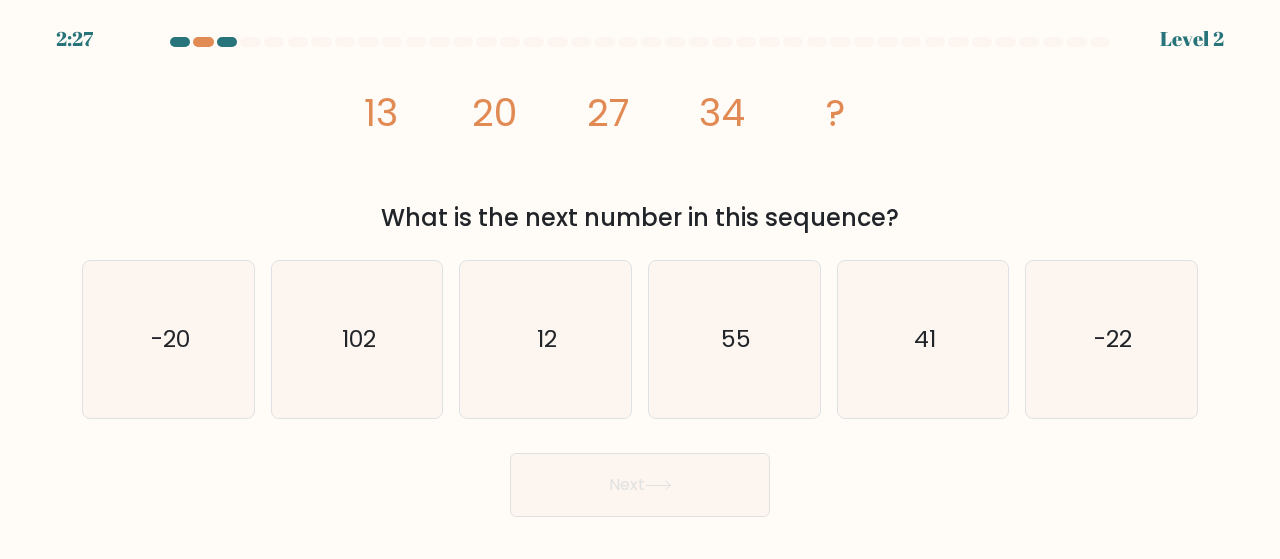 click on "41" 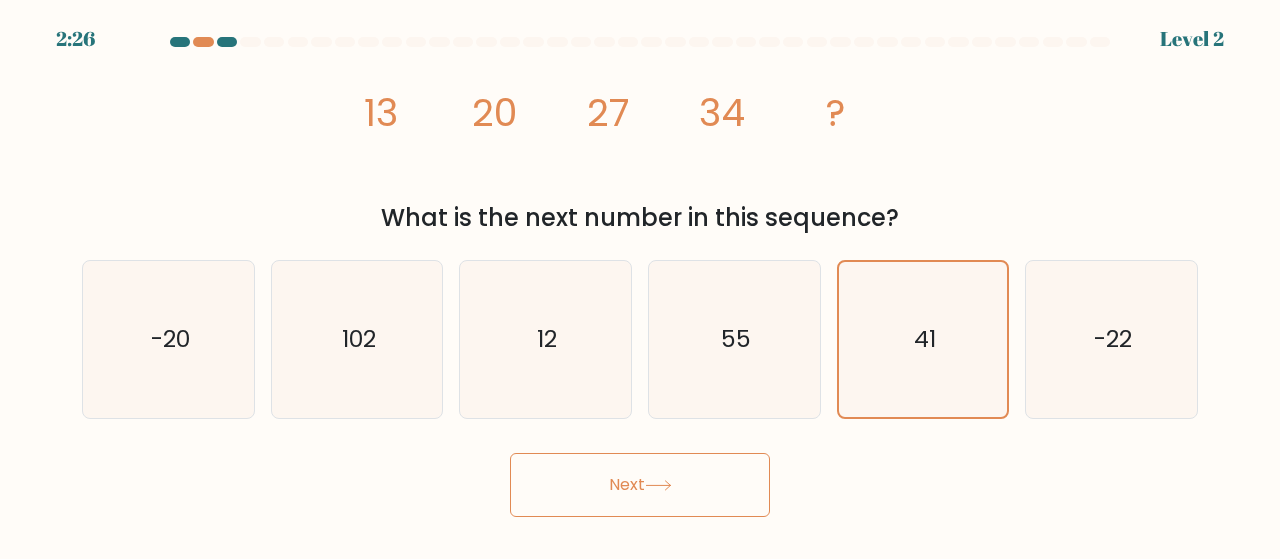 click on "Next" at bounding box center (640, 485) 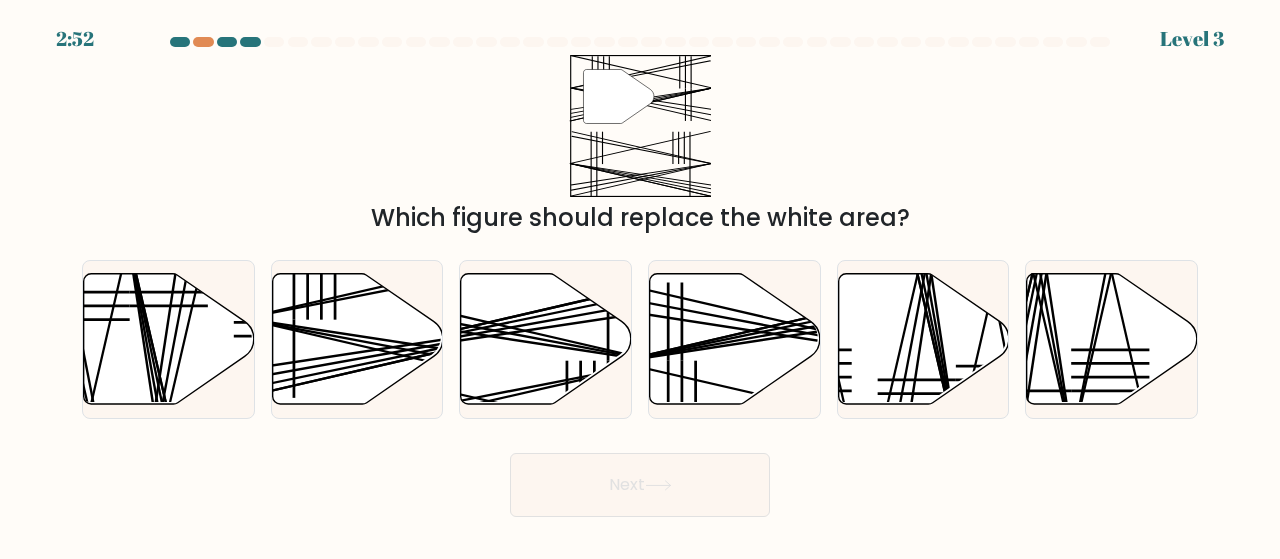click 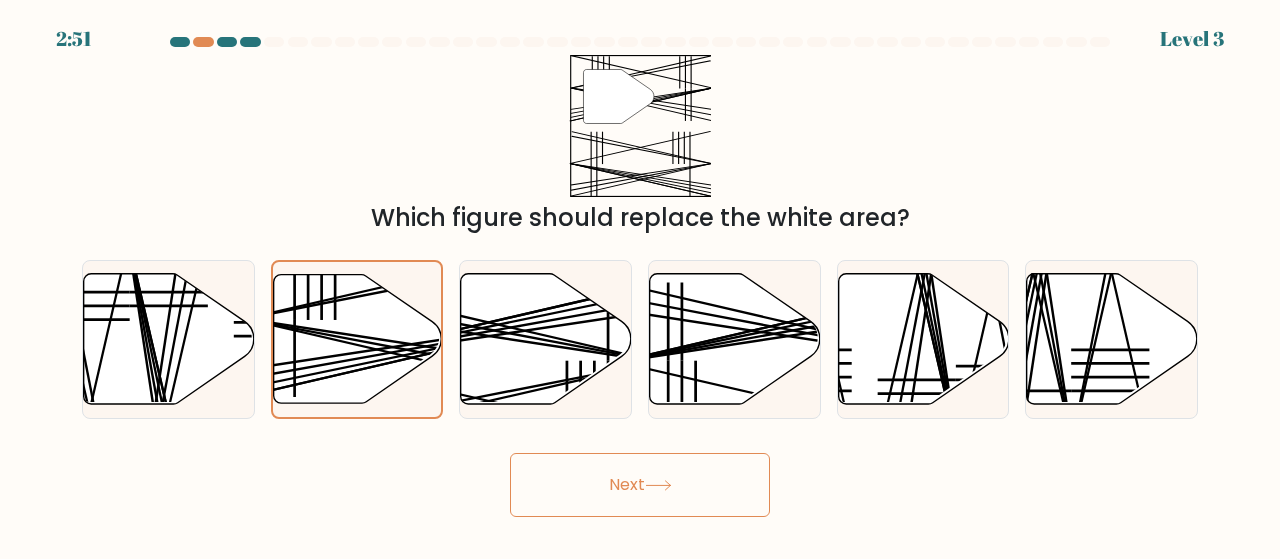 click on "Next" at bounding box center [640, 485] 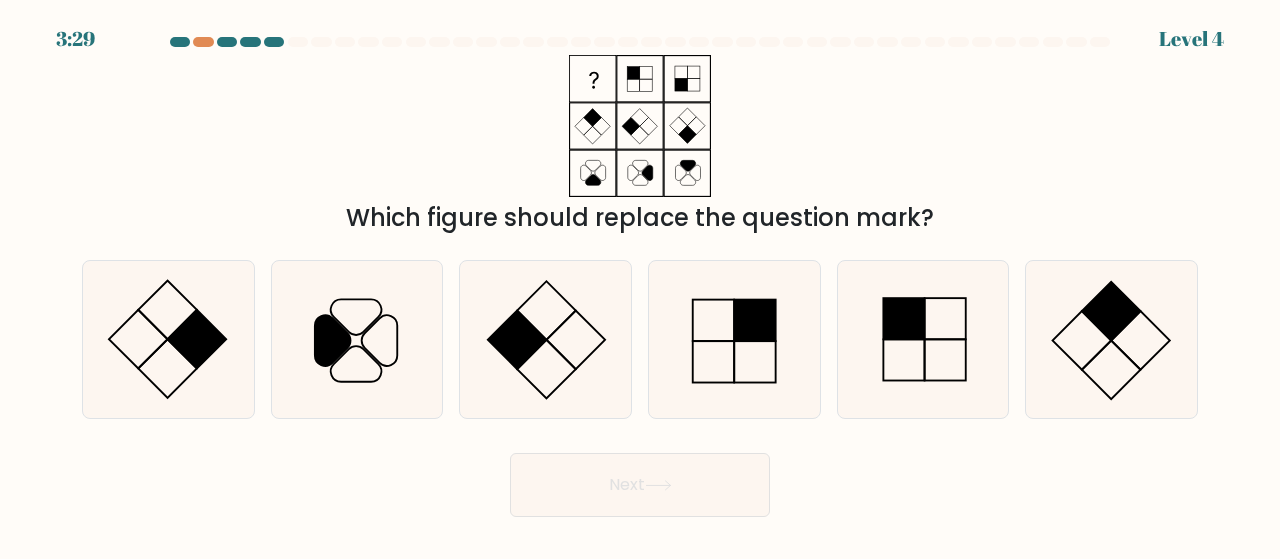 click 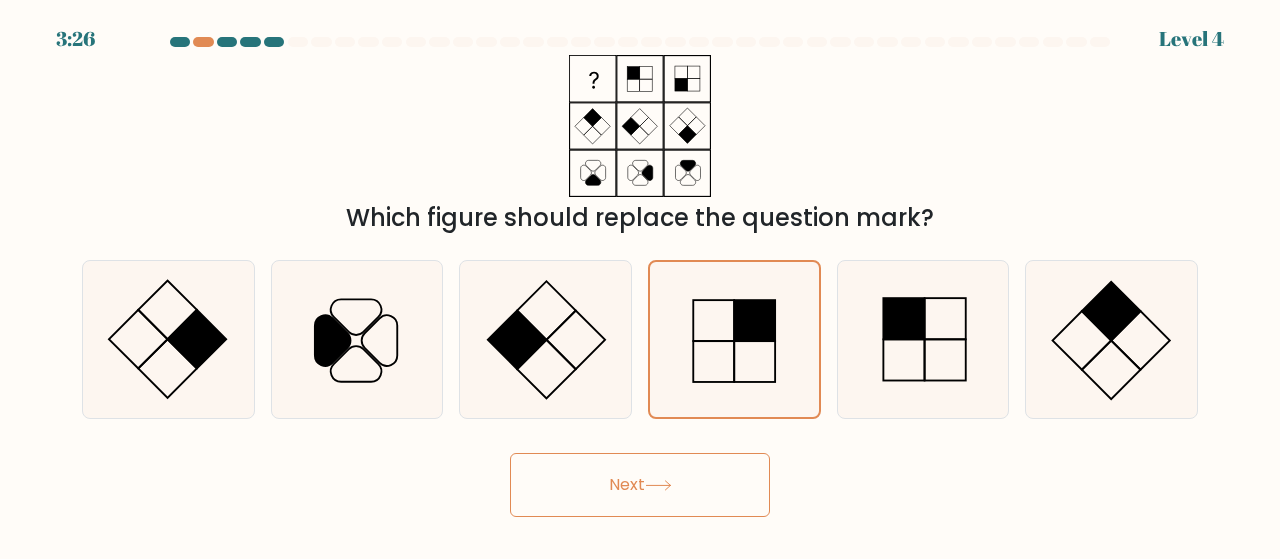 click on "Next" at bounding box center [640, 485] 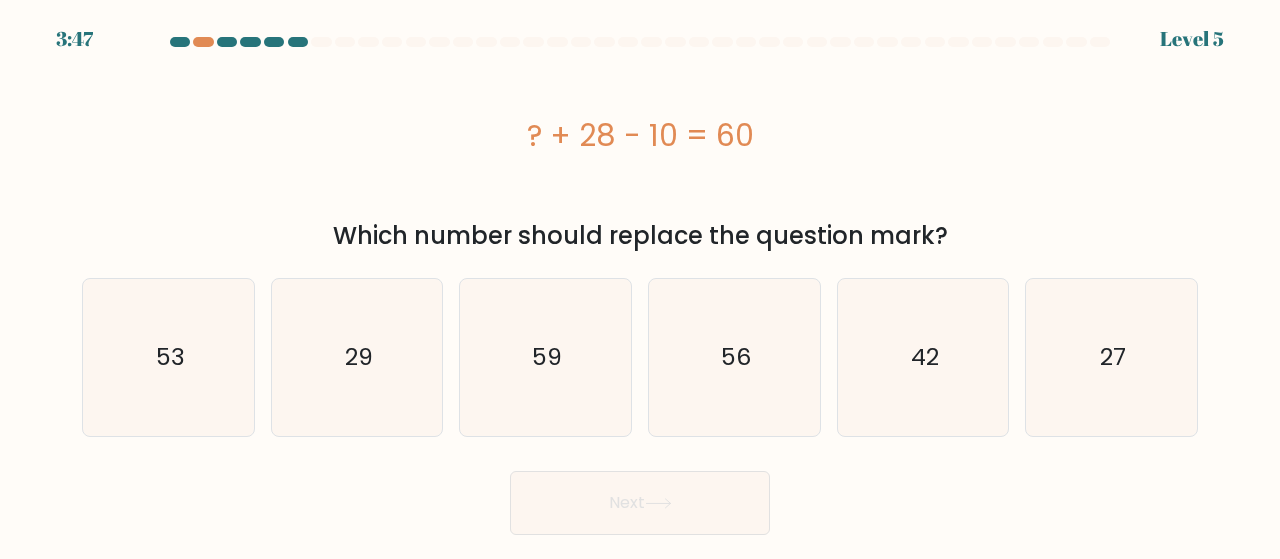 click on "42" 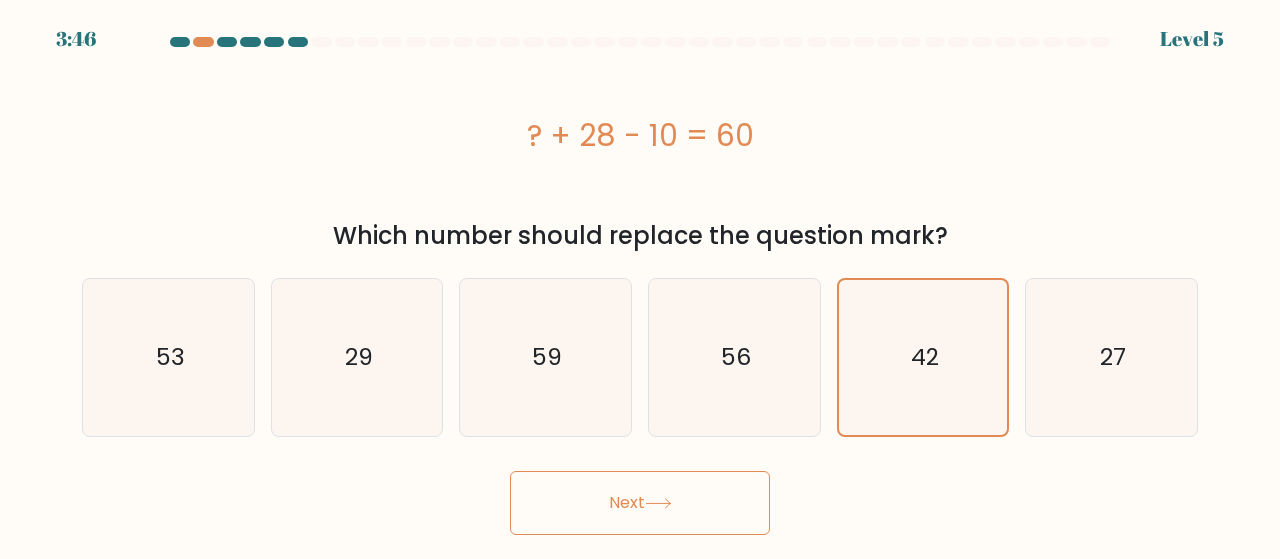 click on "Next" at bounding box center [640, 503] 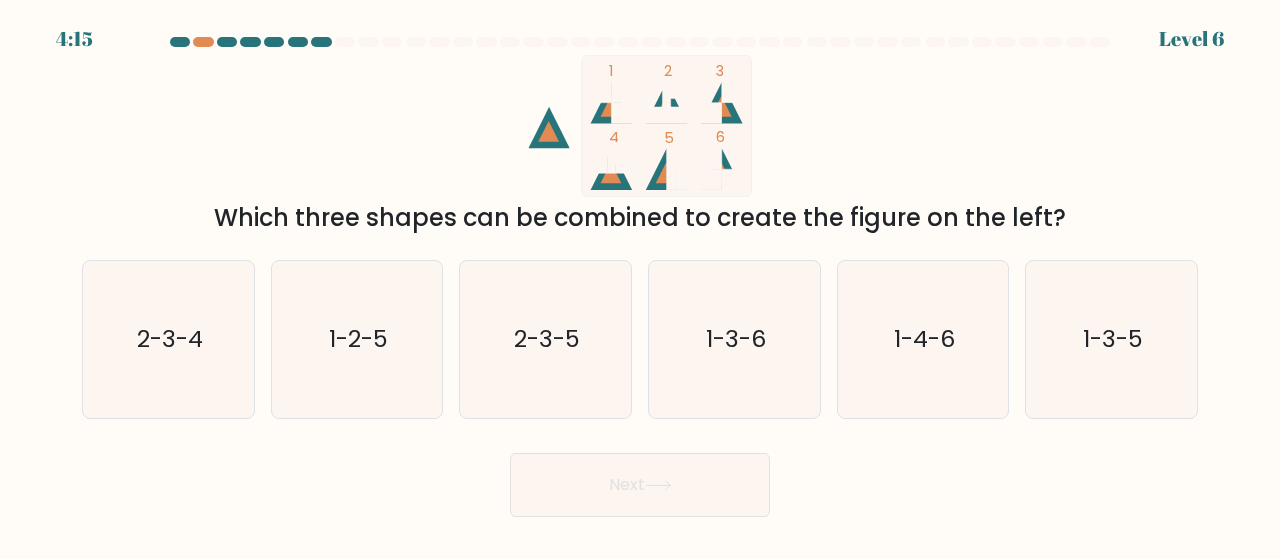click on "1-3-6" 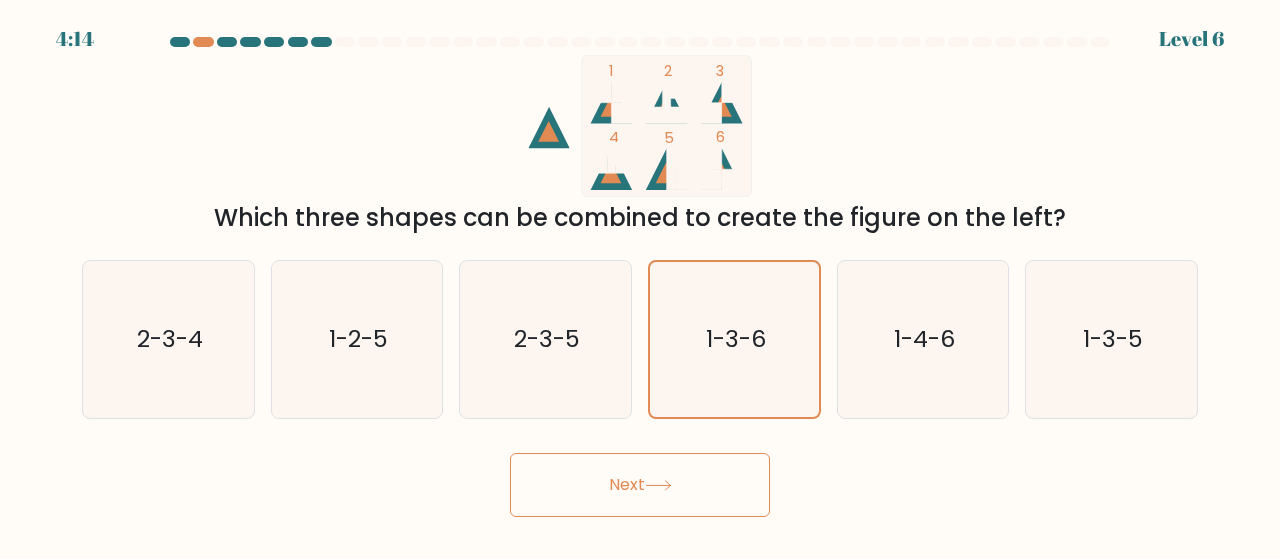 click on "Next" at bounding box center [640, 485] 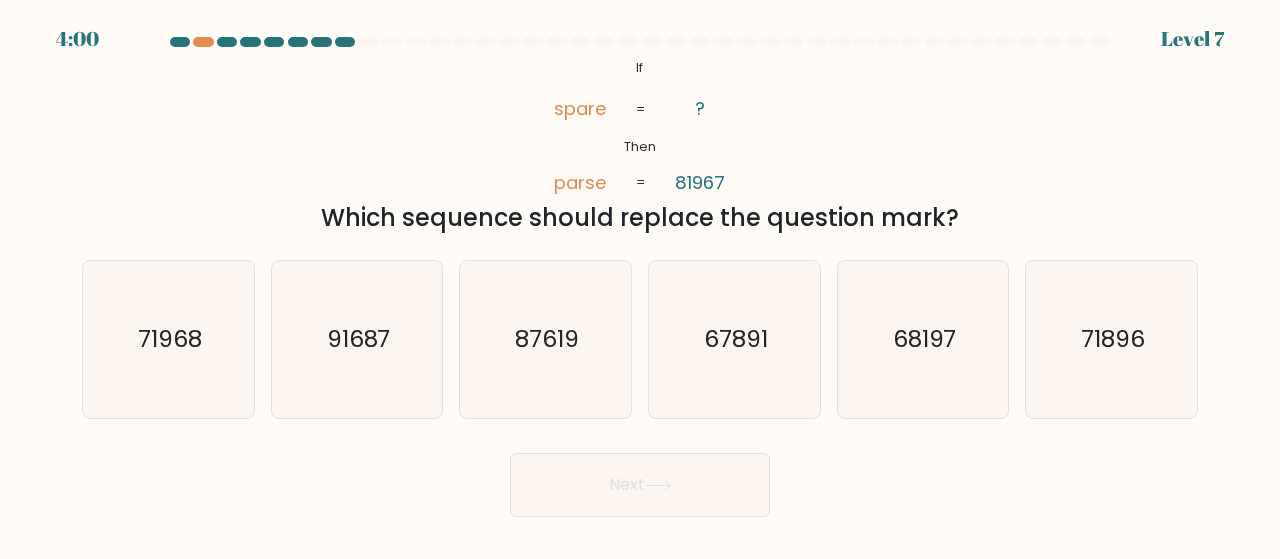 click on "68197" 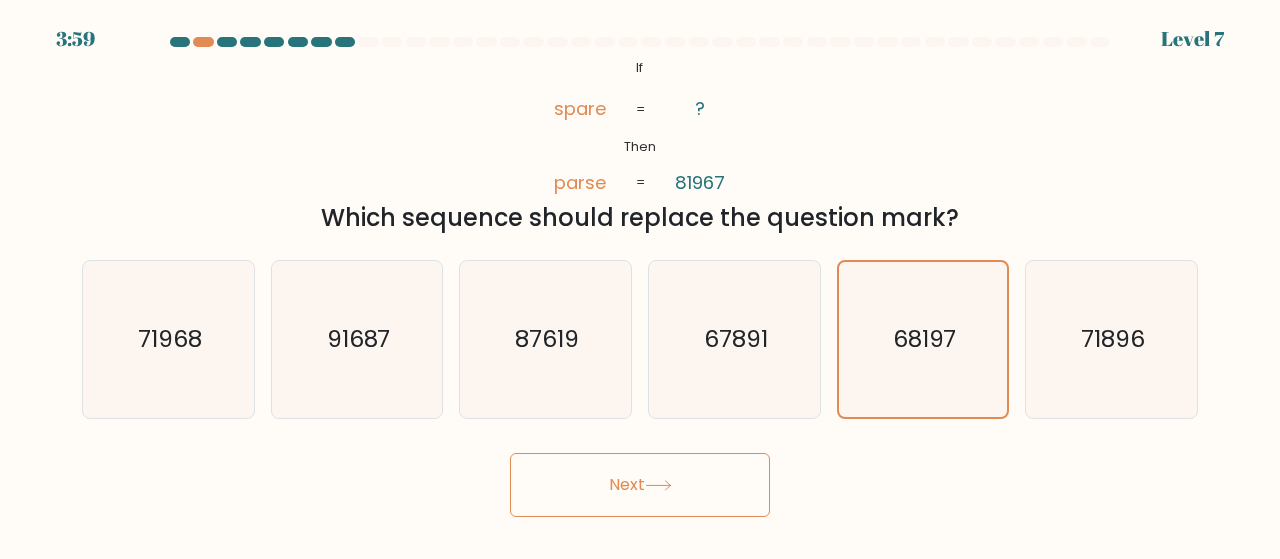 click on "Next" at bounding box center [640, 485] 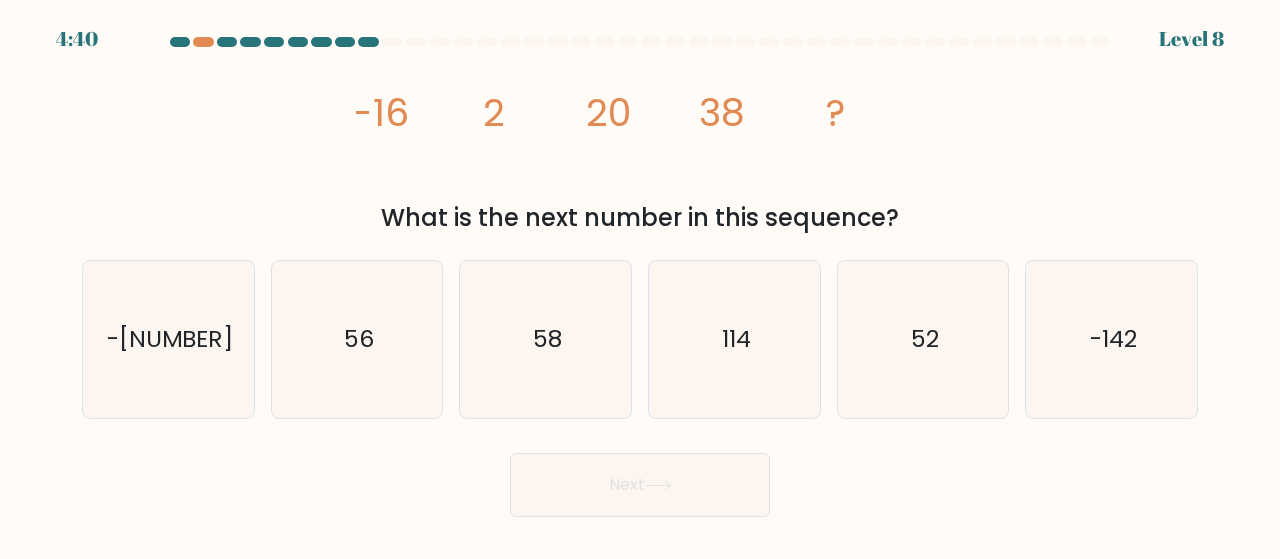 click on "56" 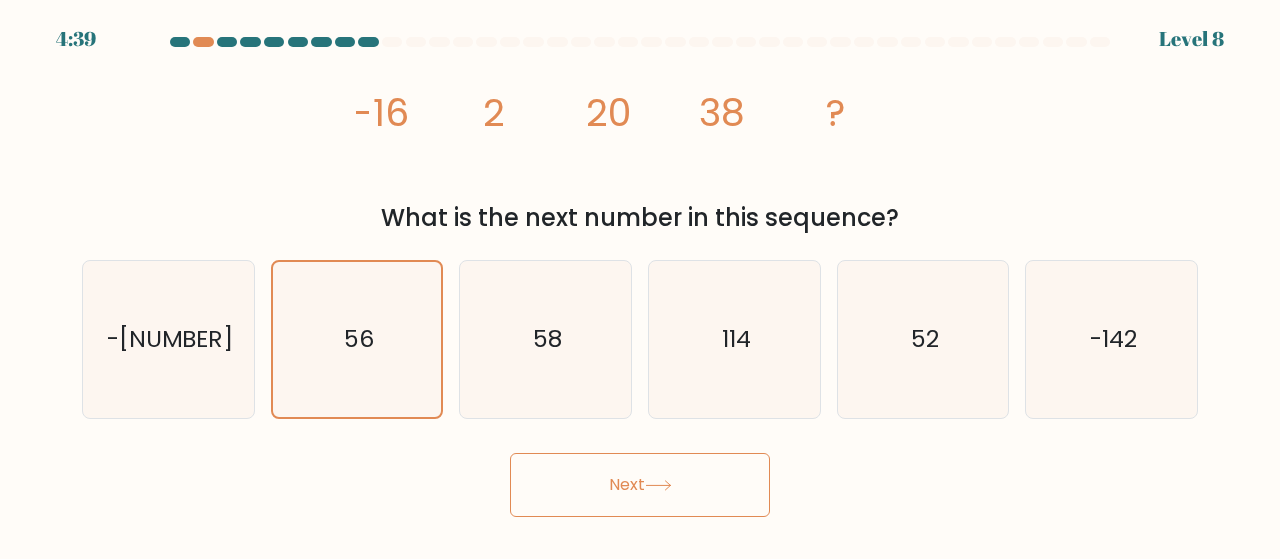 click on "Next" at bounding box center (640, 485) 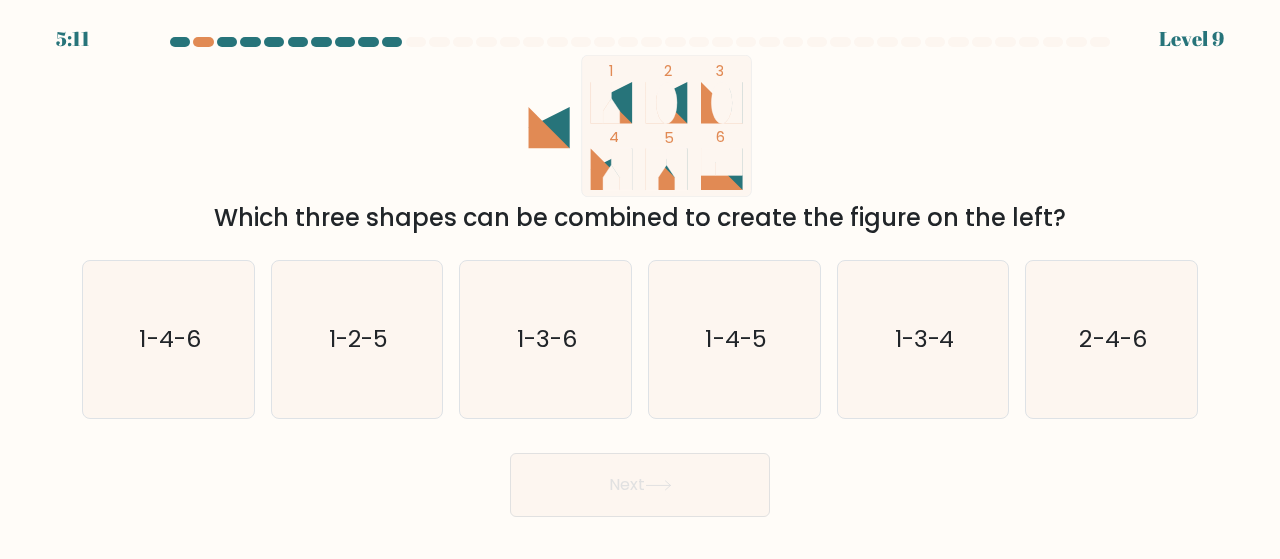 click on "1-4-5" 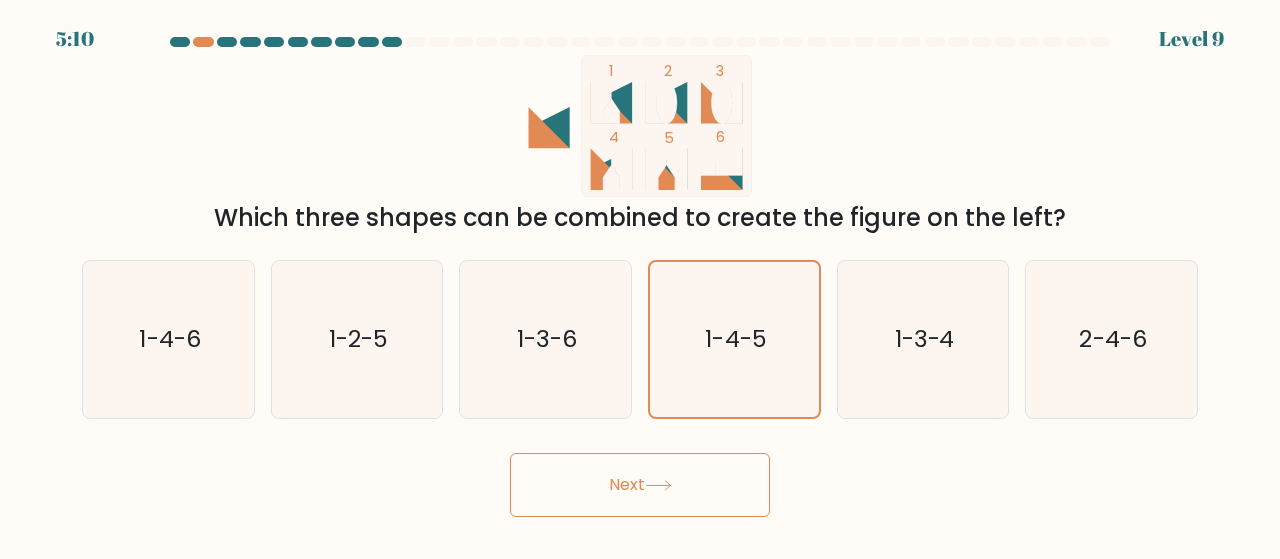 click on "Next" at bounding box center (640, 485) 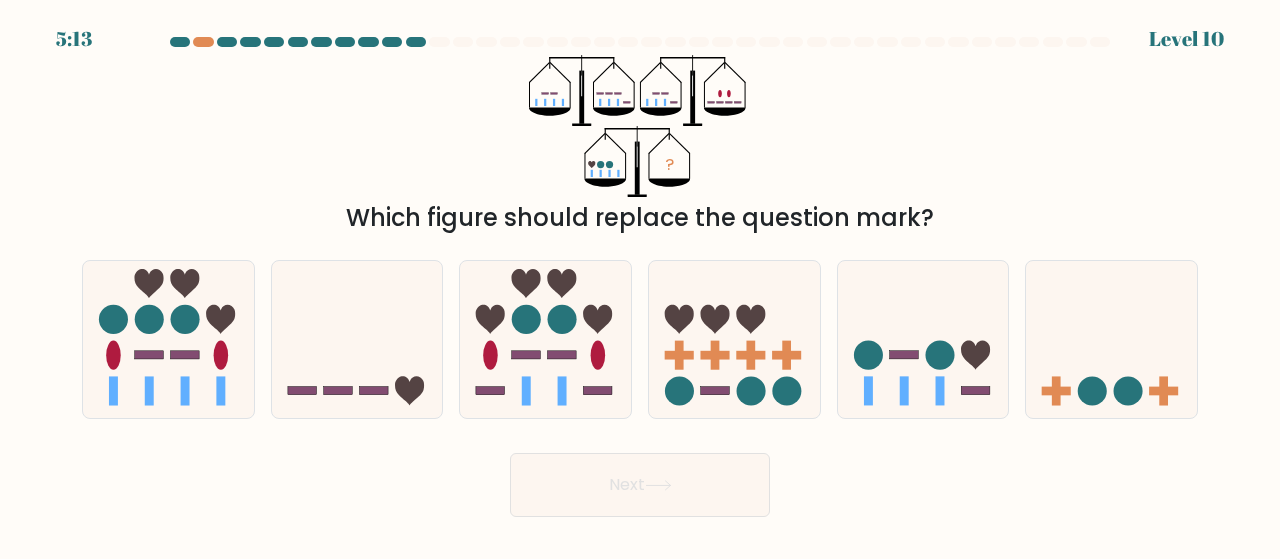 click 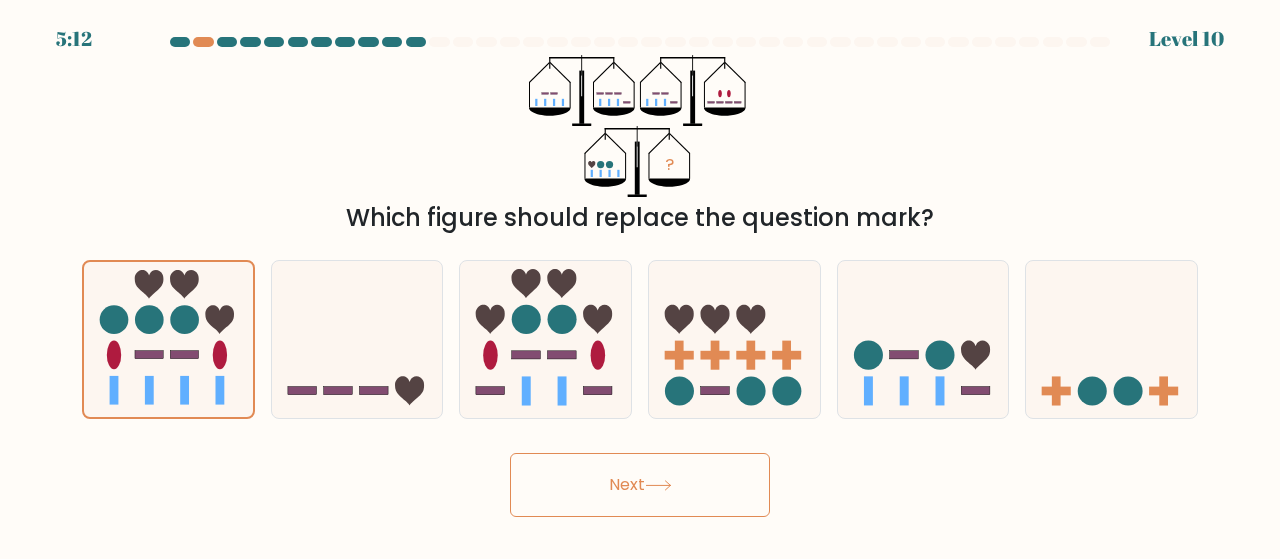 click 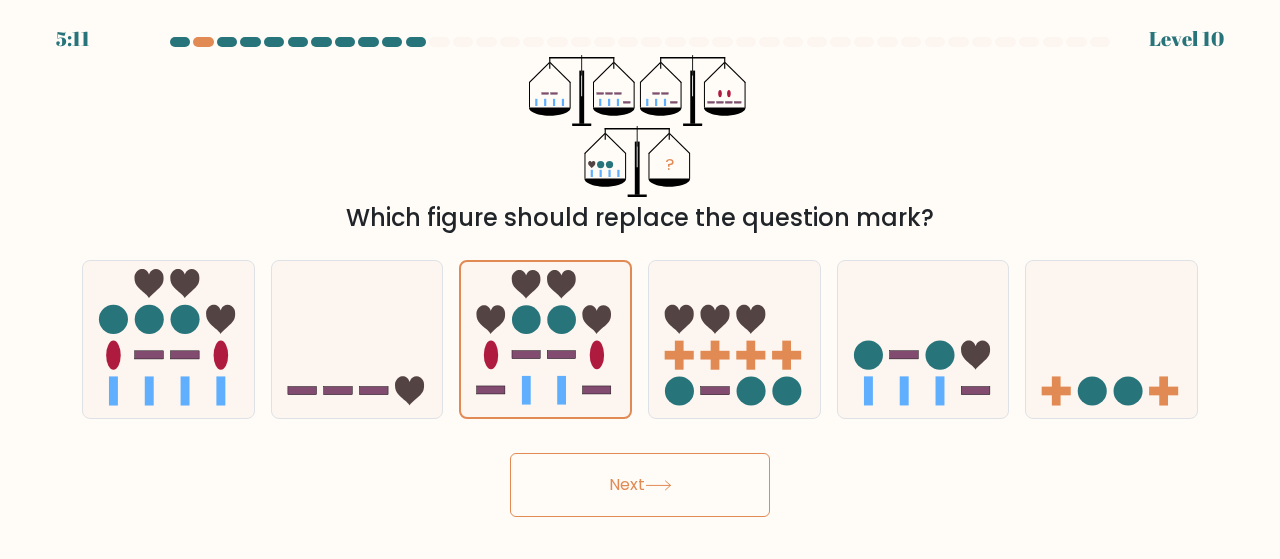 click on "Next" at bounding box center (640, 485) 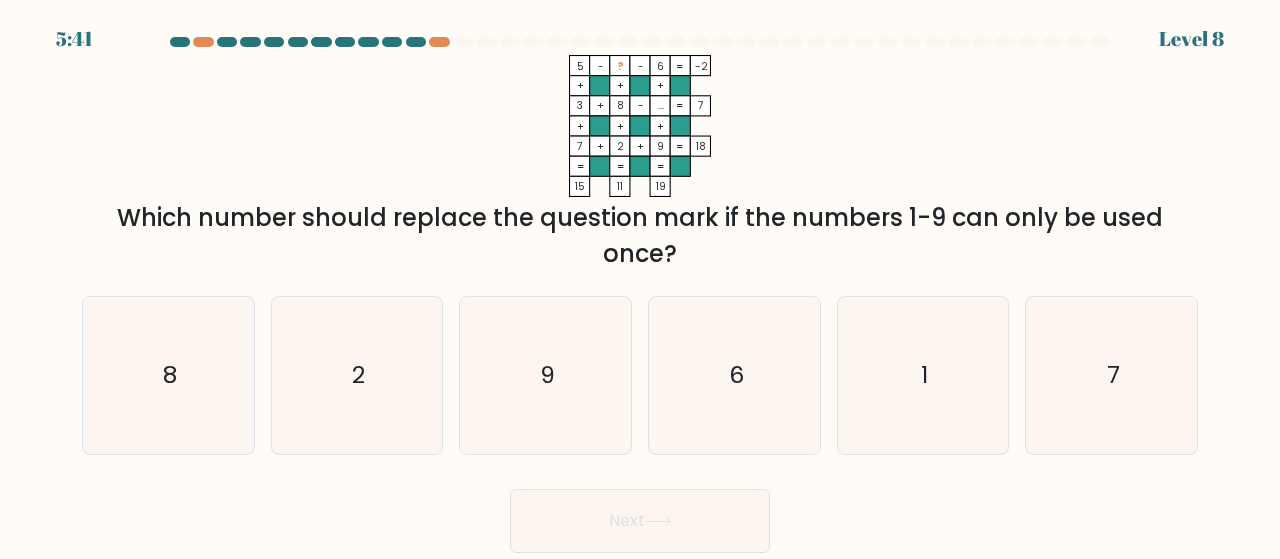 click on "1" 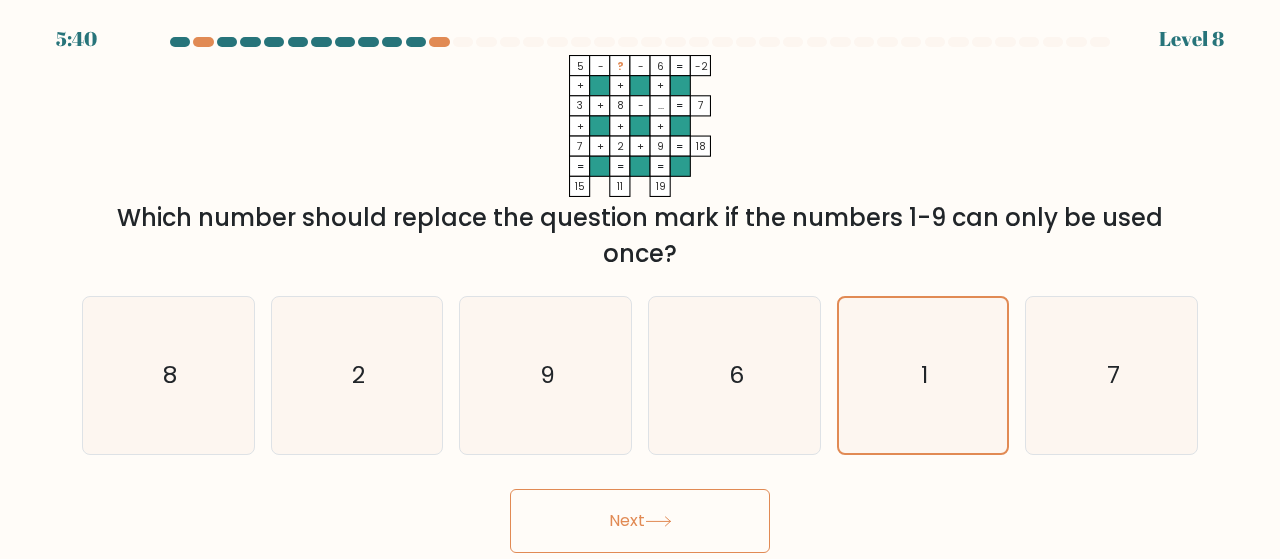 click on "Next" at bounding box center [640, 521] 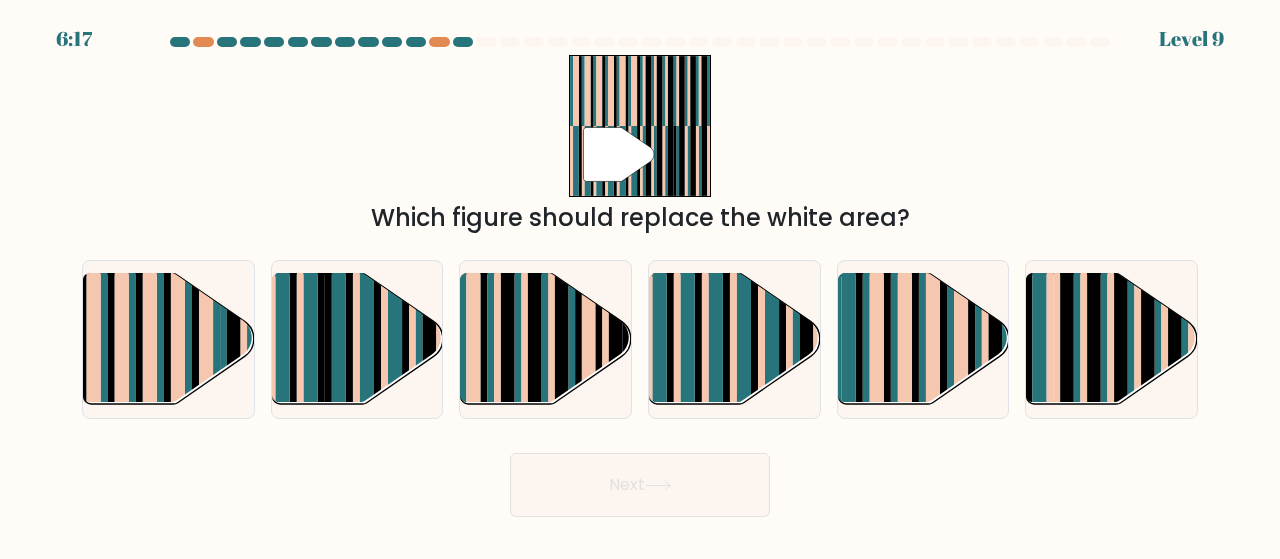 click 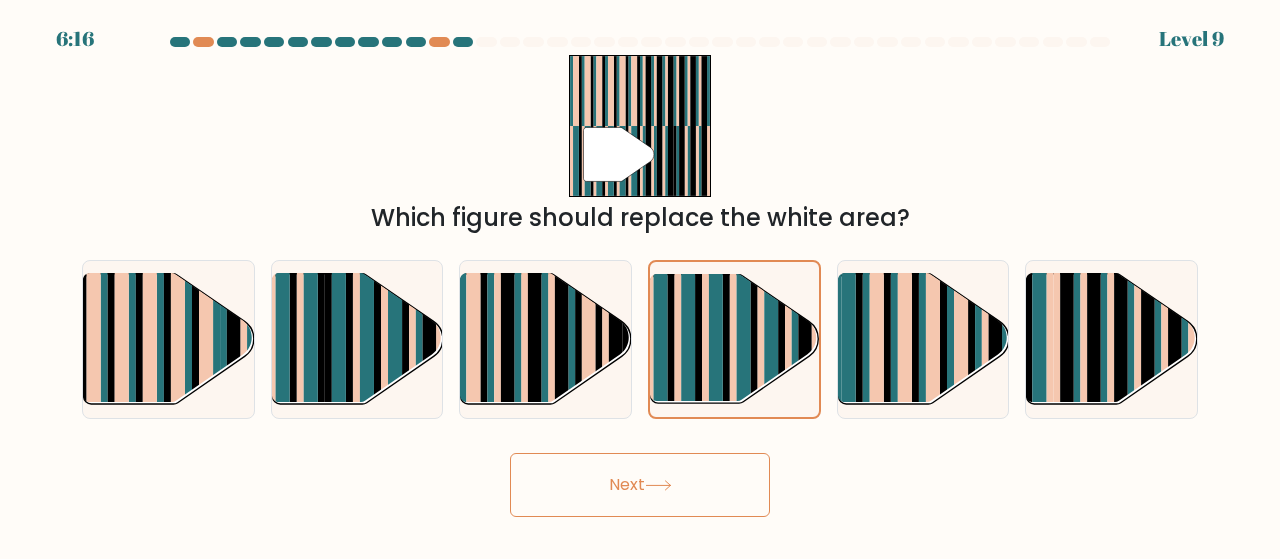click on "Next" at bounding box center (640, 485) 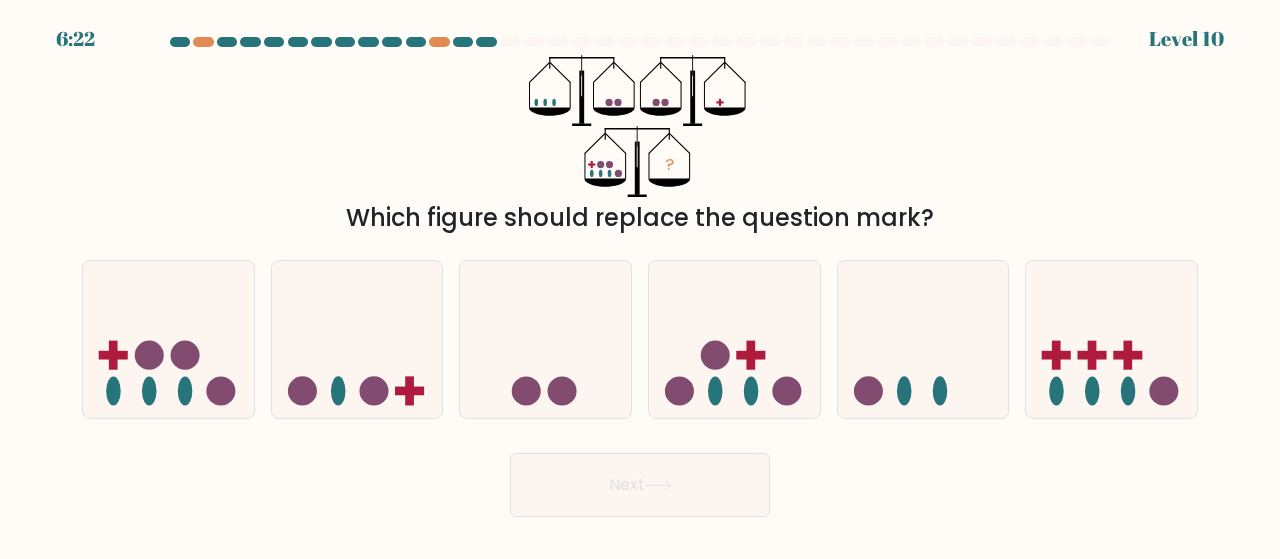click 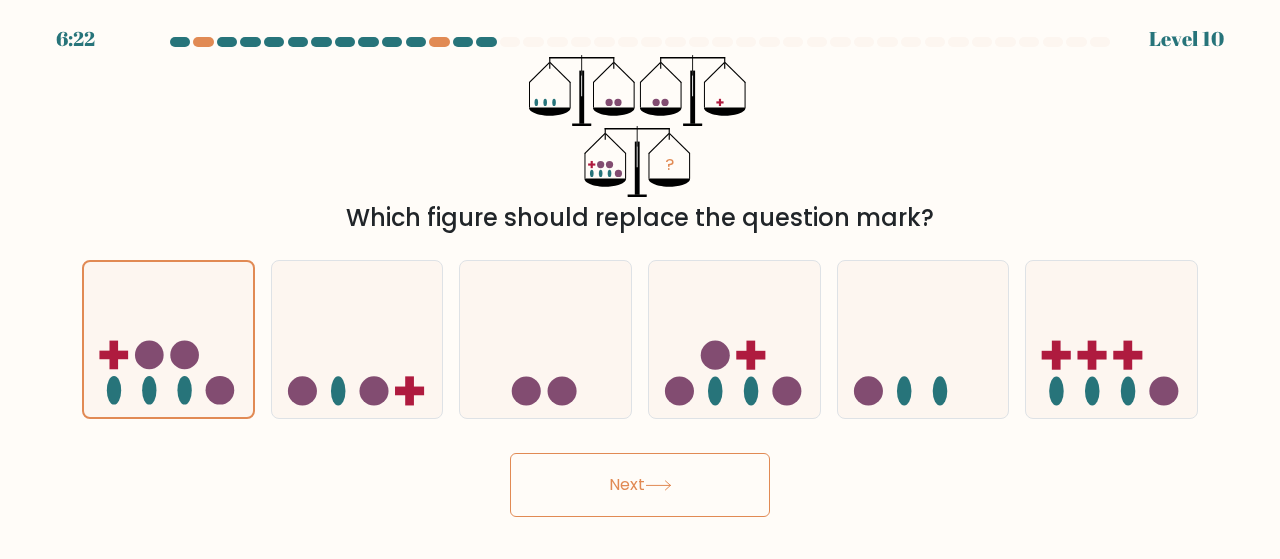 click on "Next" at bounding box center (640, 485) 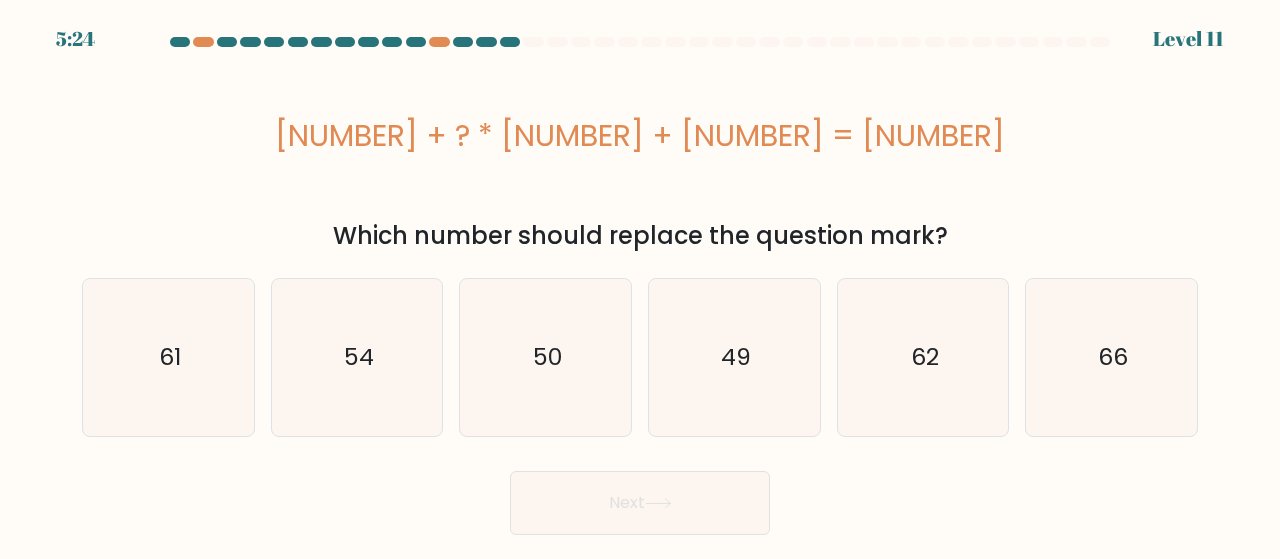 click on "49" 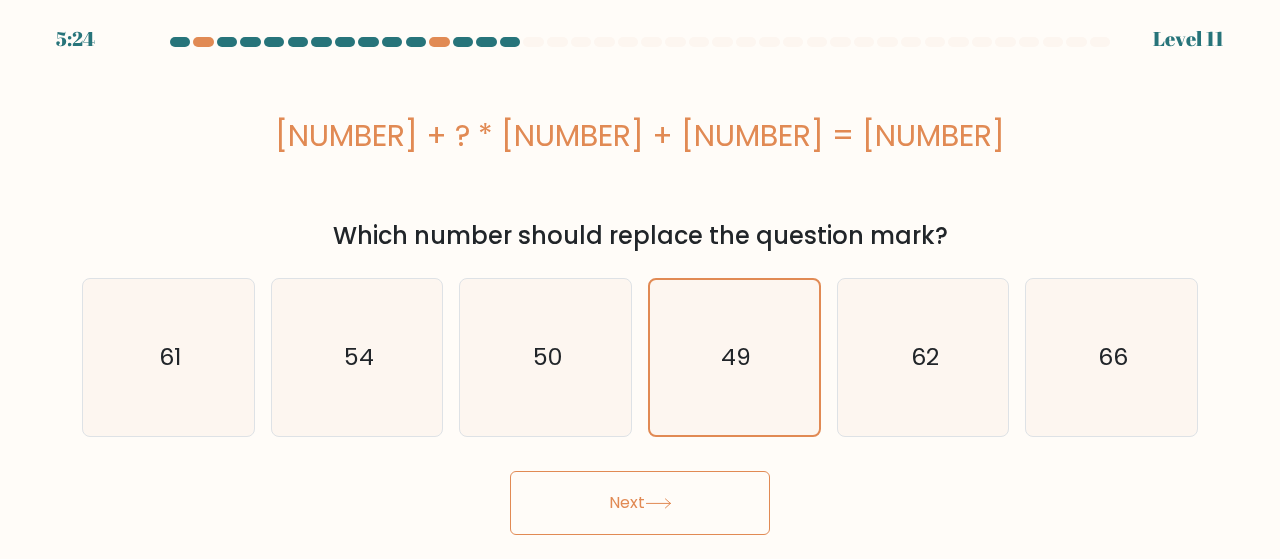 click on "Next" at bounding box center (640, 503) 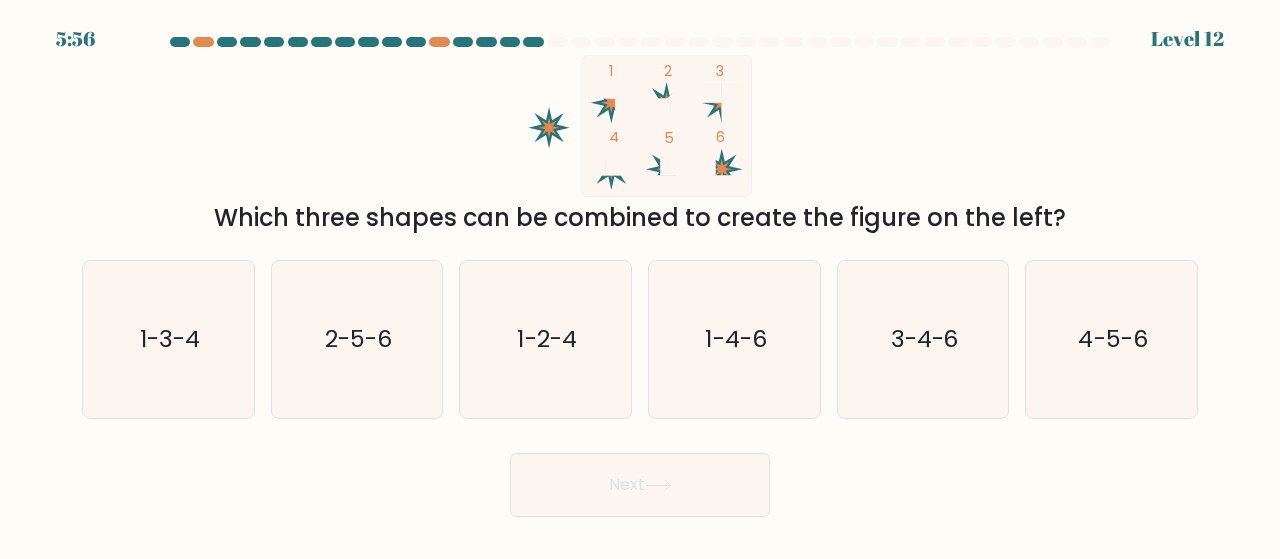 click on "4-5-6" 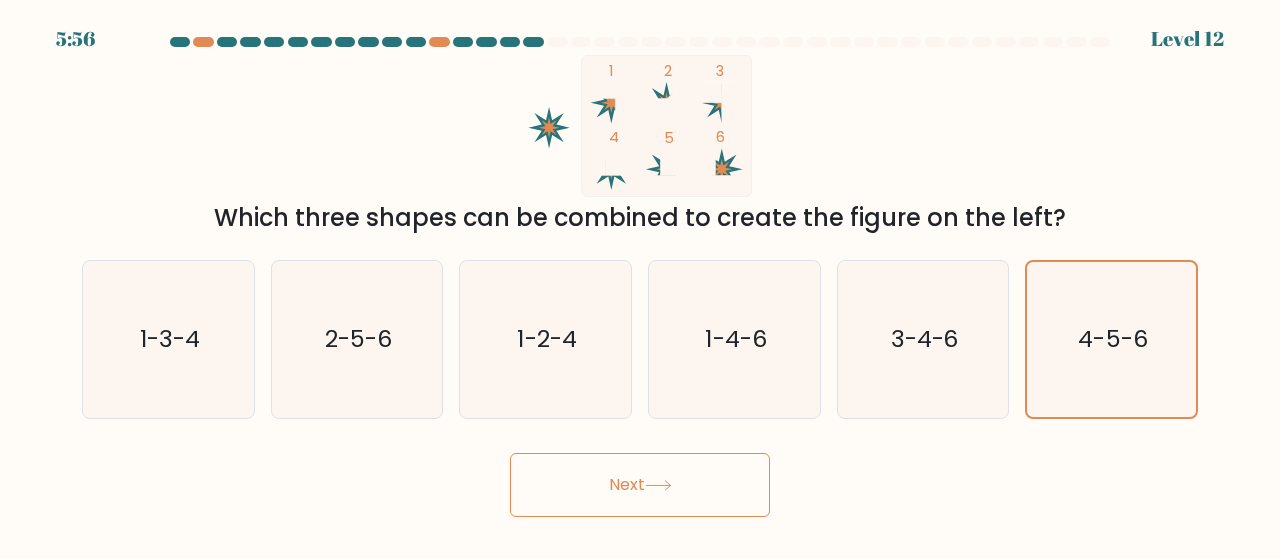 click on "Next" at bounding box center [640, 485] 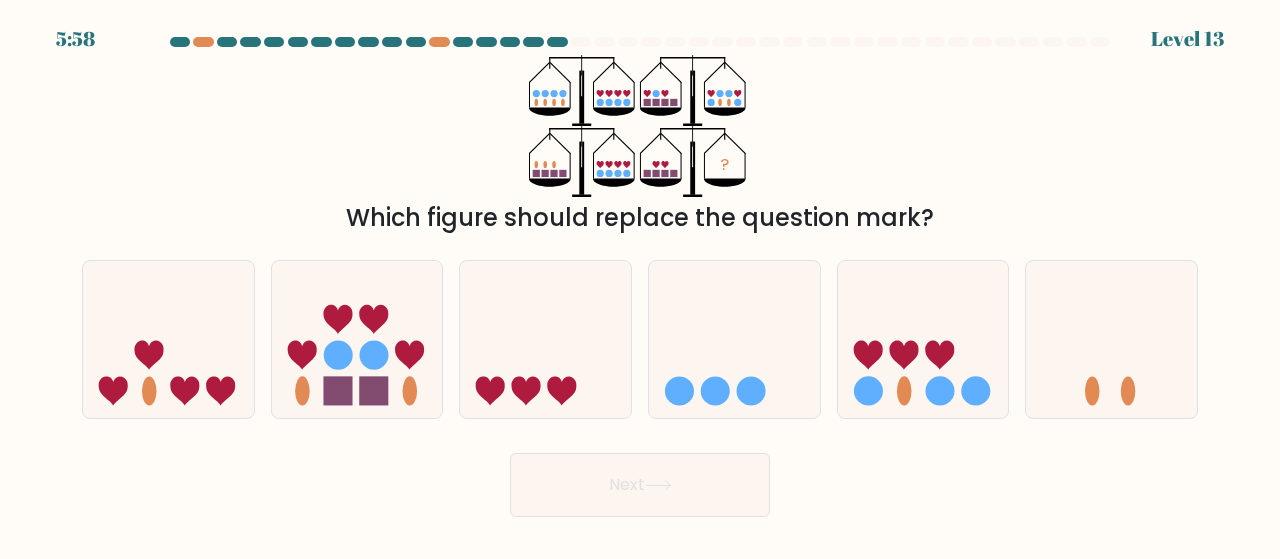 click 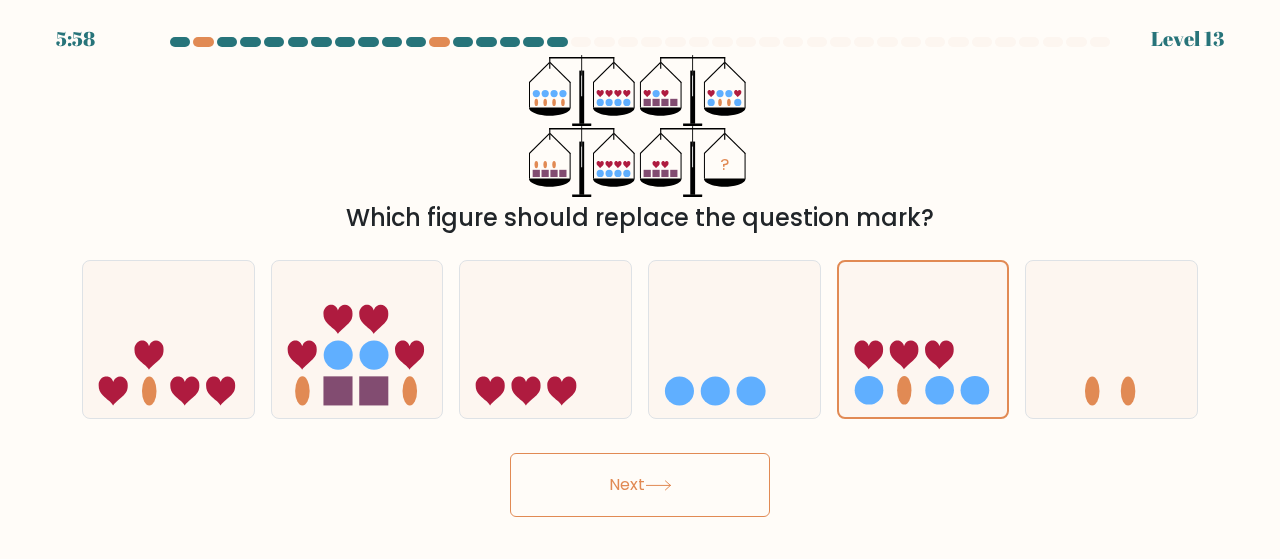 click on "5:58
Level 13" at bounding box center (640, 279) 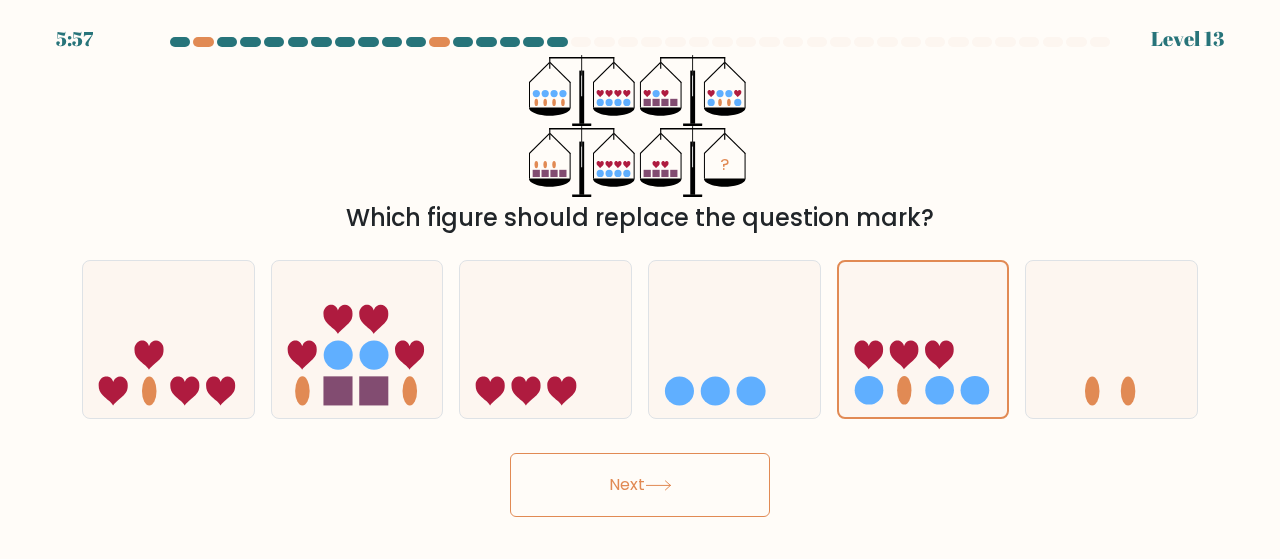 click on "Next" at bounding box center (640, 485) 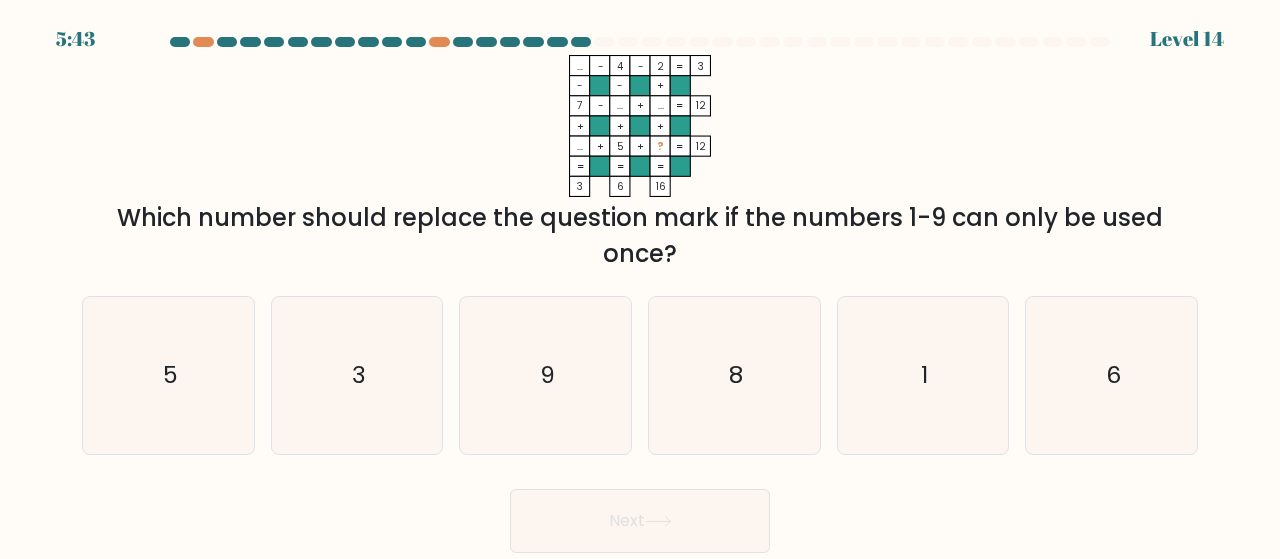 click on "1" 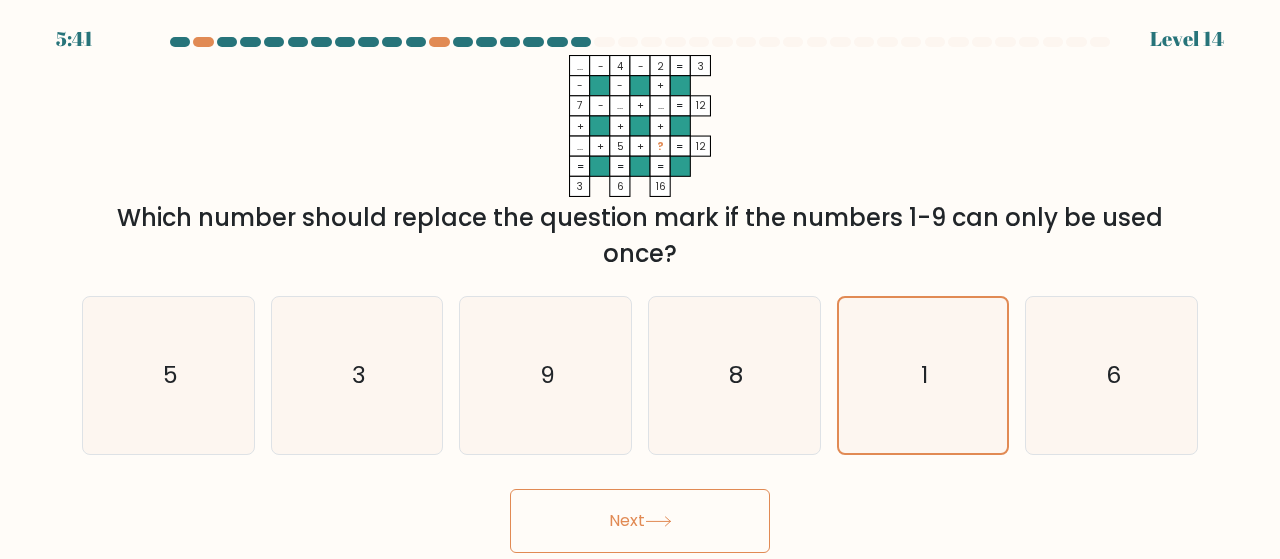 click on "Next" at bounding box center [640, 521] 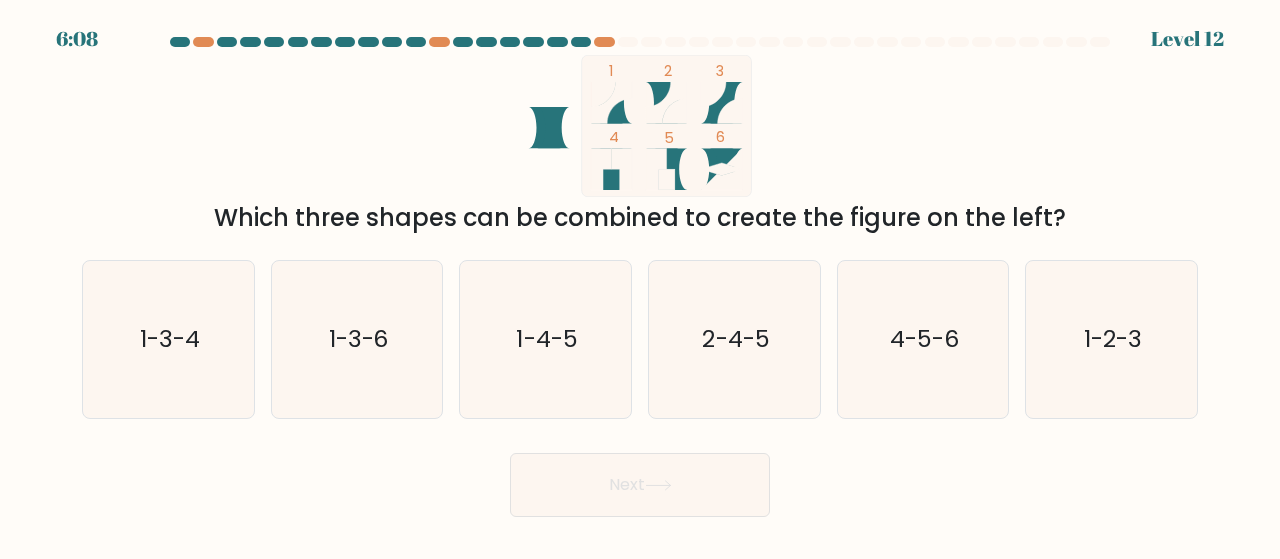 click on "1-2-3" 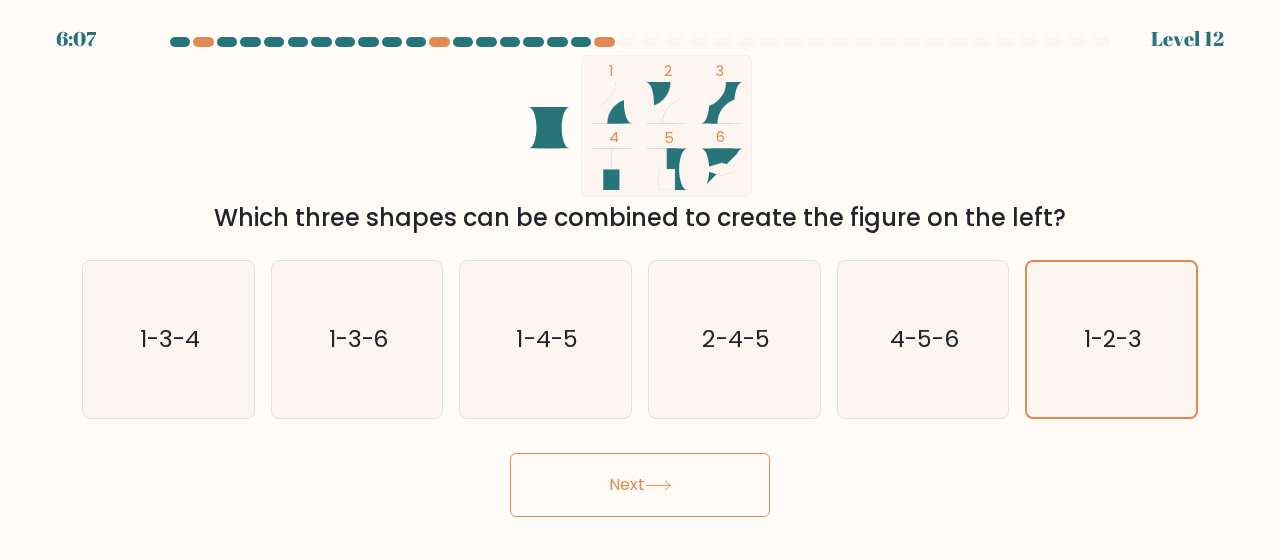 click on "Next" at bounding box center [640, 485] 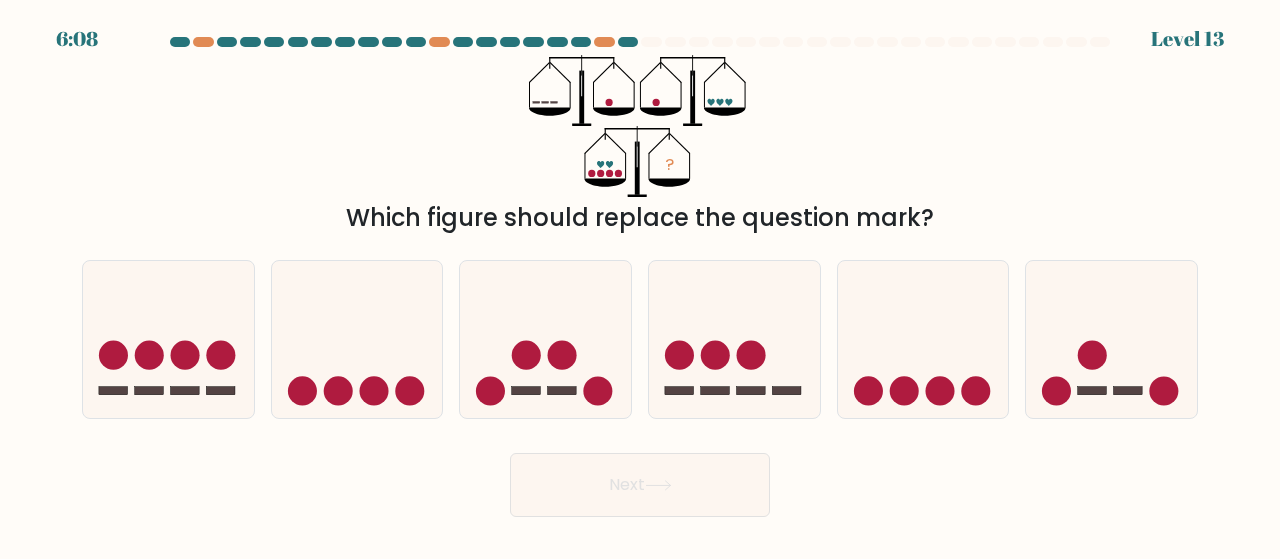 click 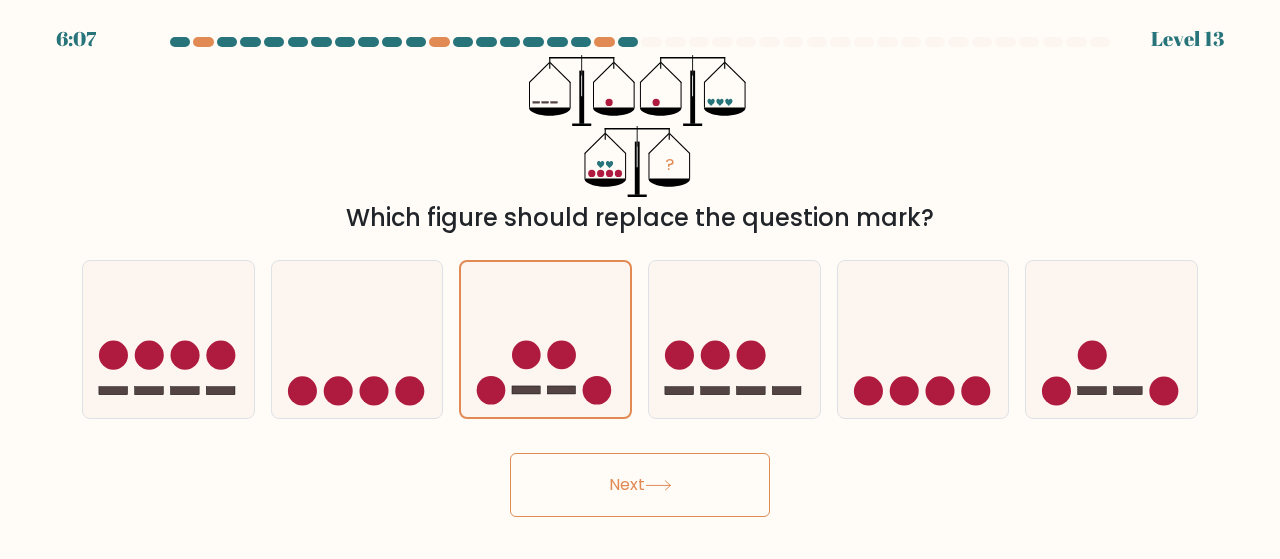 click on "Next" at bounding box center (640, 485) 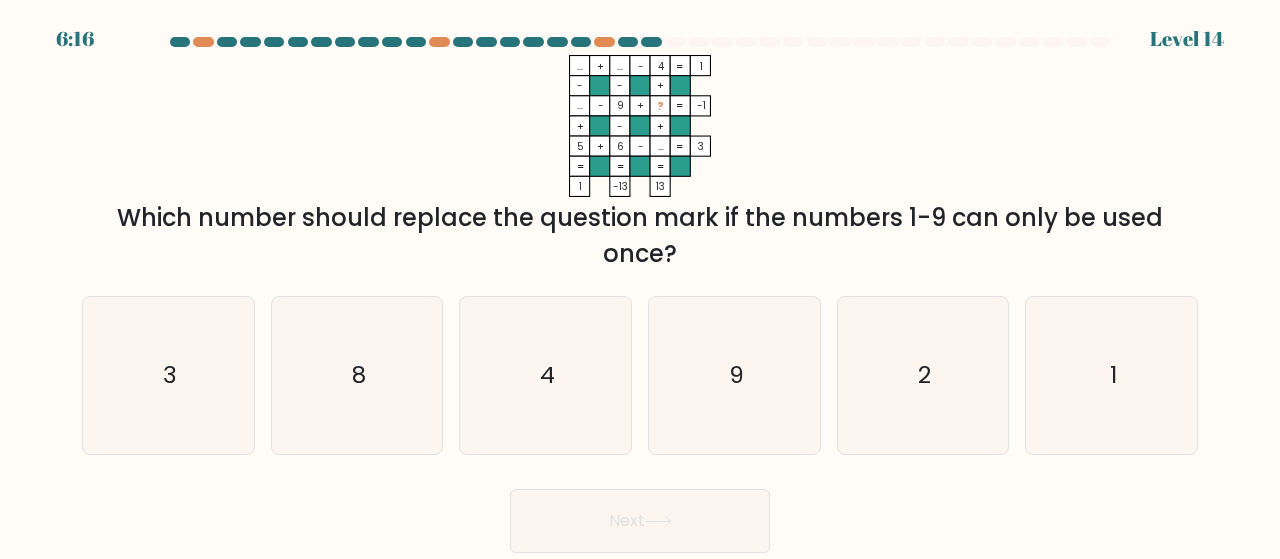 click on "1" 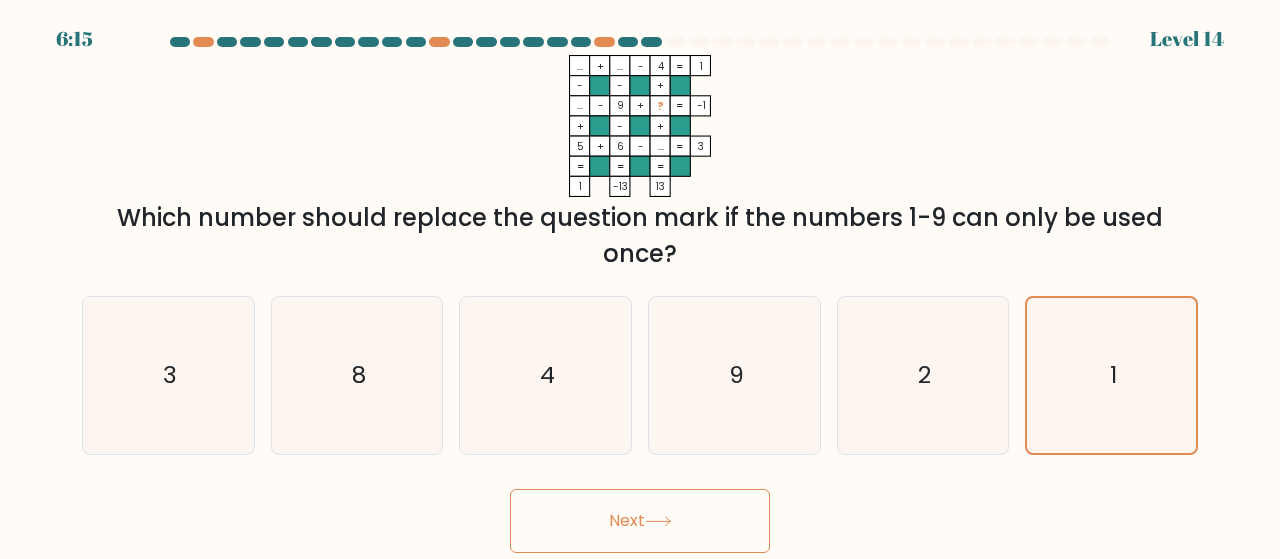 click on "Next" at bounding box center [640, 521] 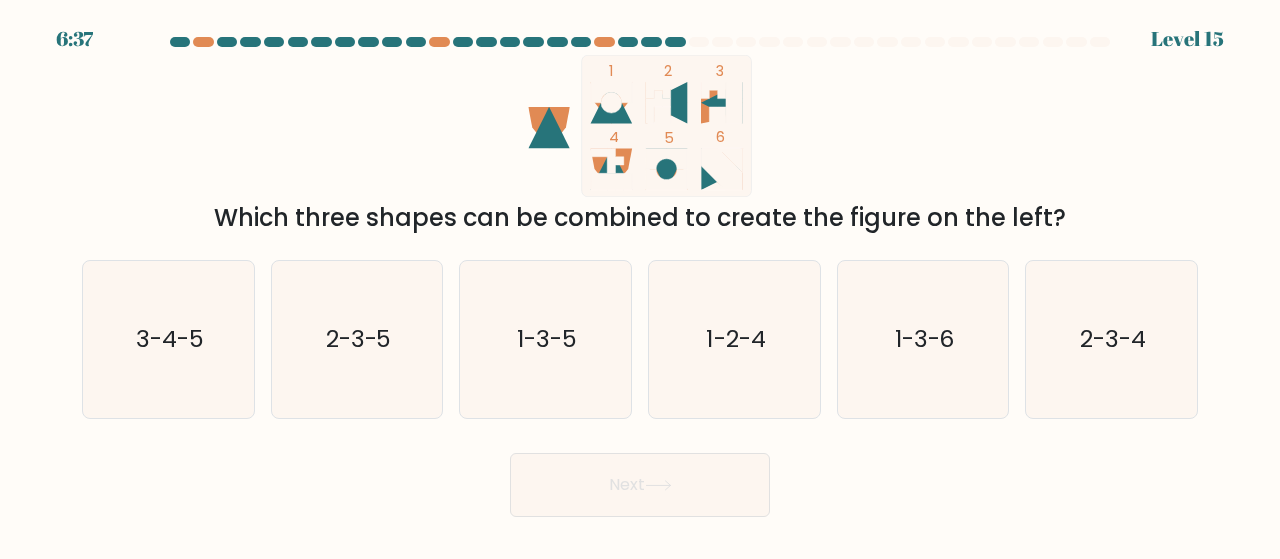 click on "2-3-4" 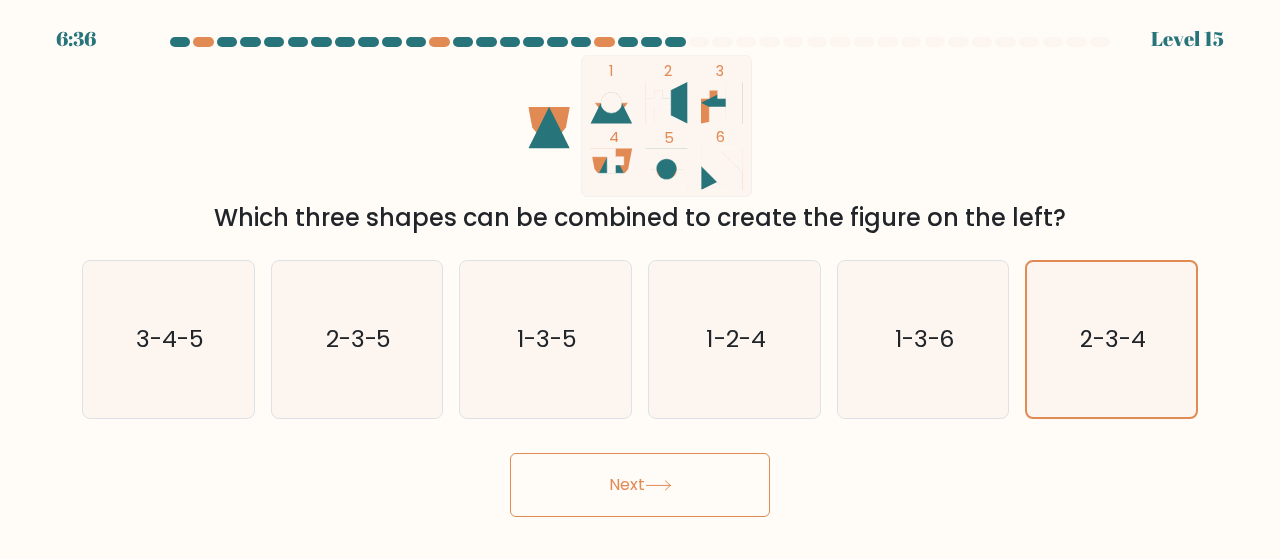 click on "Next" at bounding box center [640, 485] 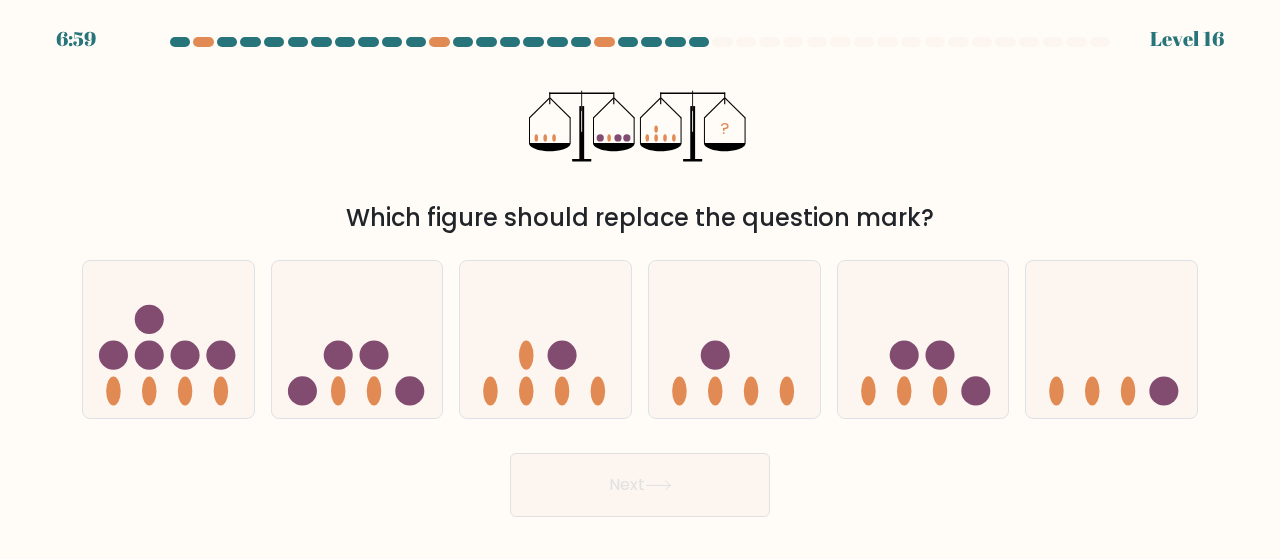click 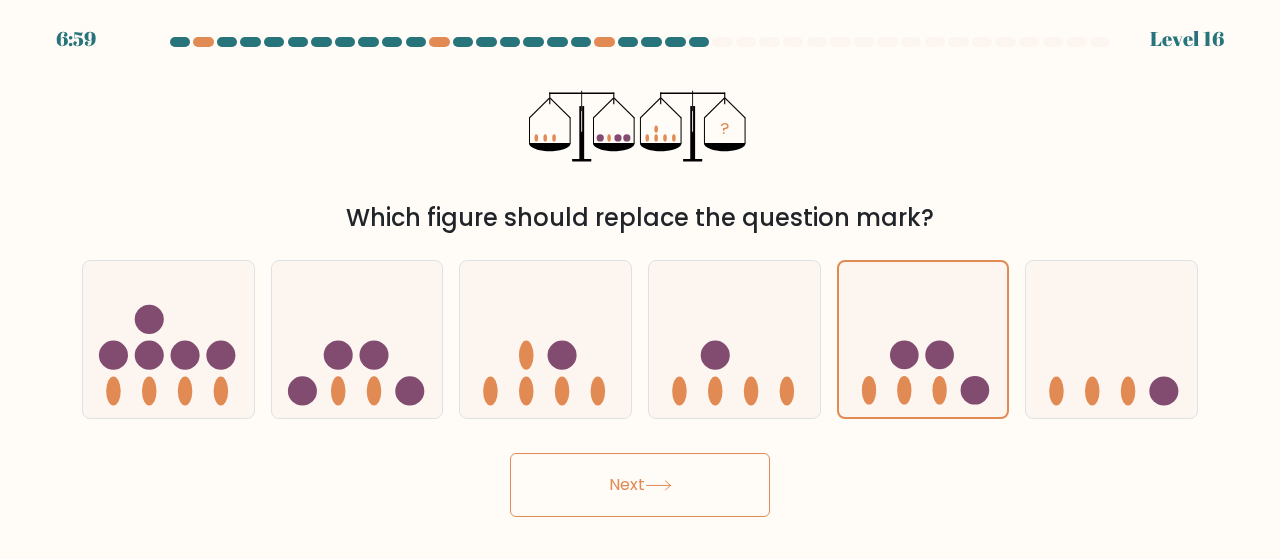 click on "Next" at bounding box center (640, 485) 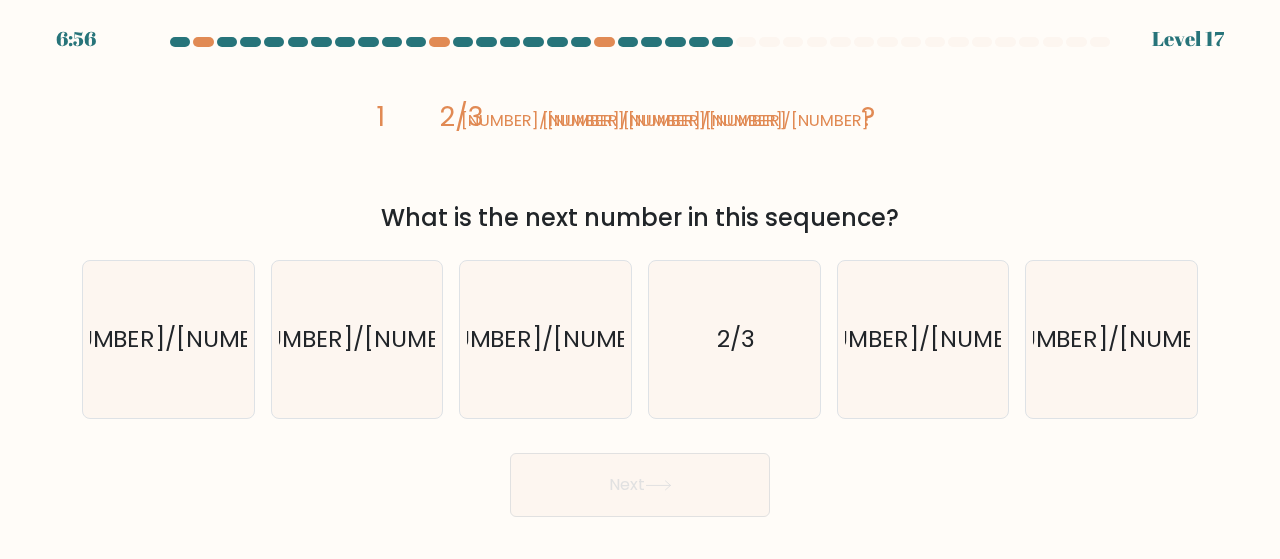 click on "39/64" 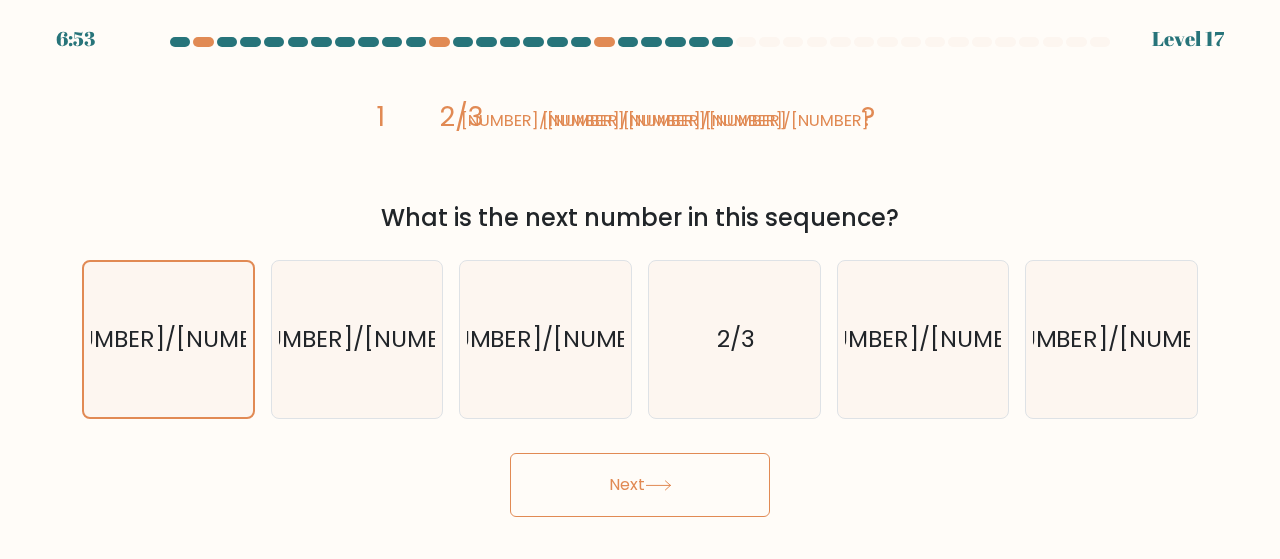 click on "34/57" 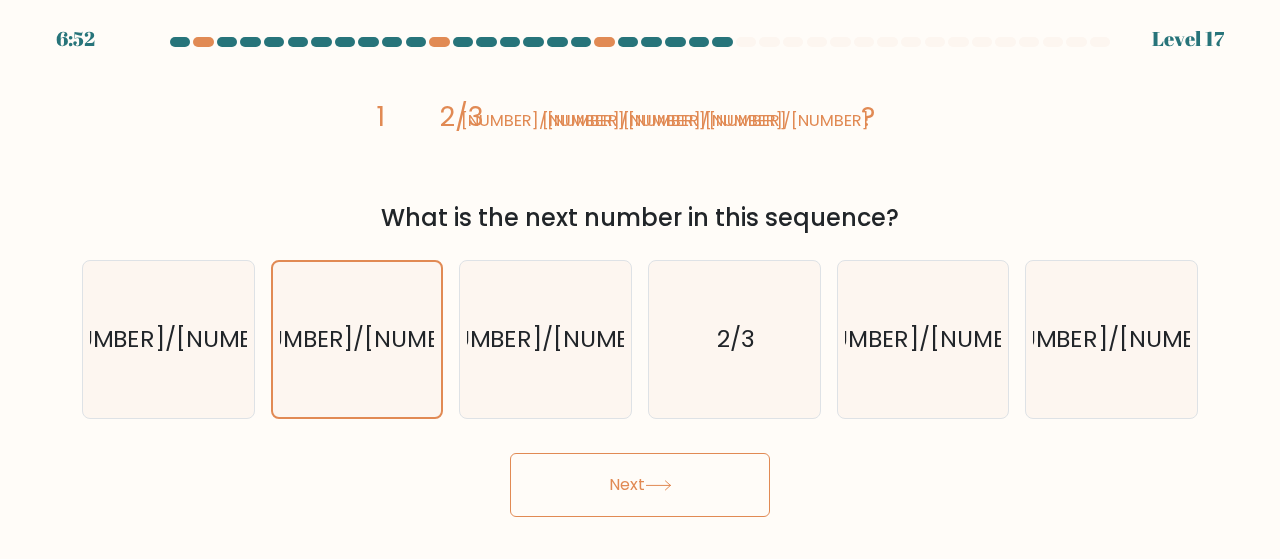 click on "41/59" 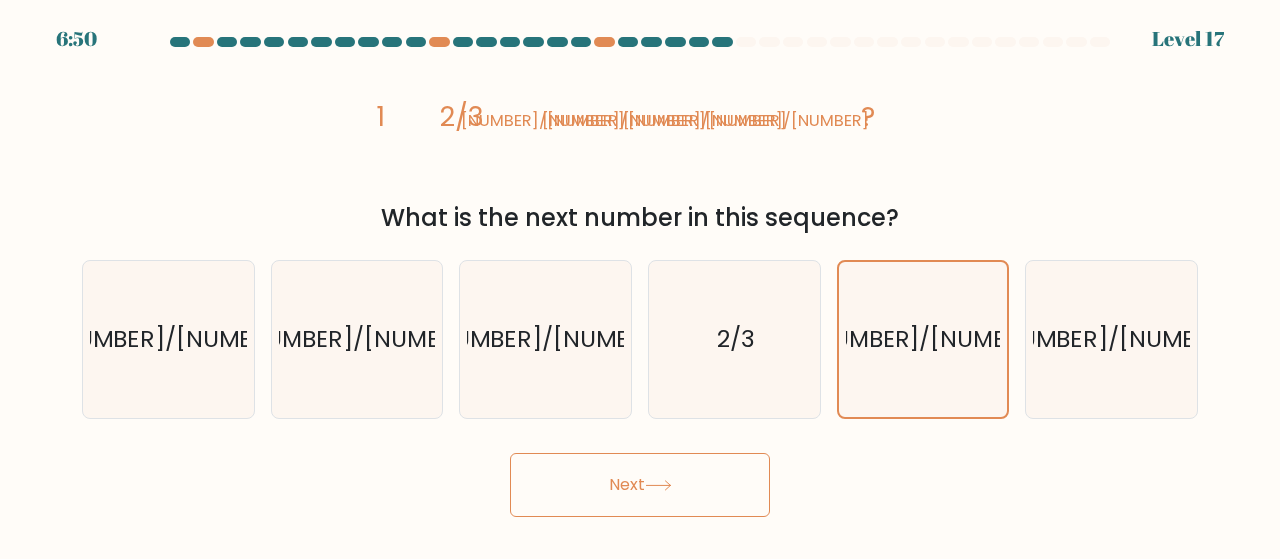 click on "Next" at bounding box center [640, 485] 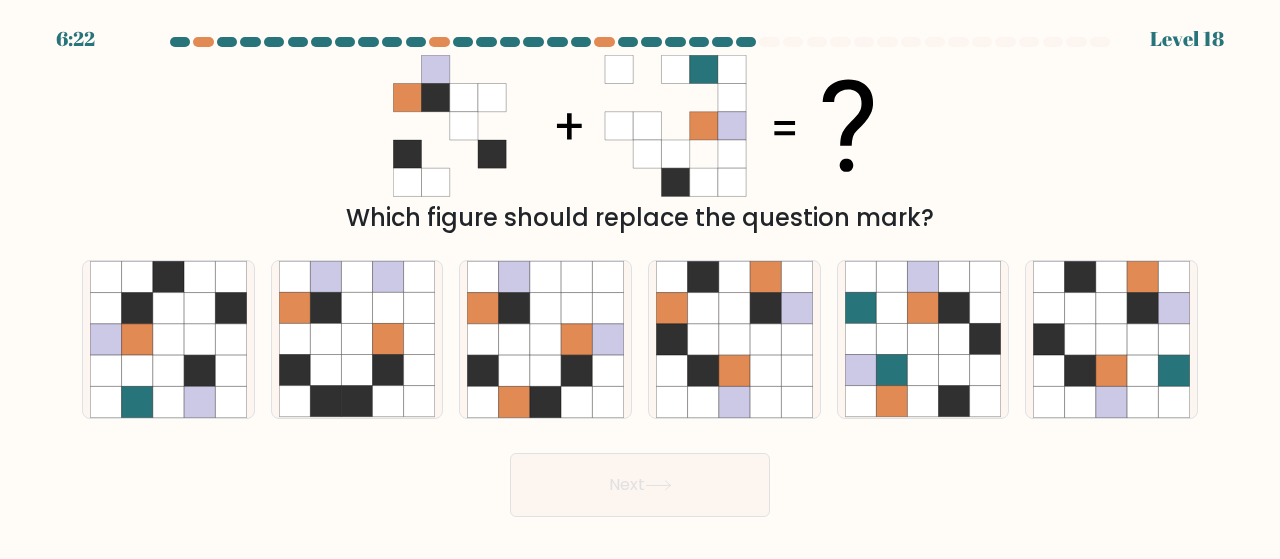 click 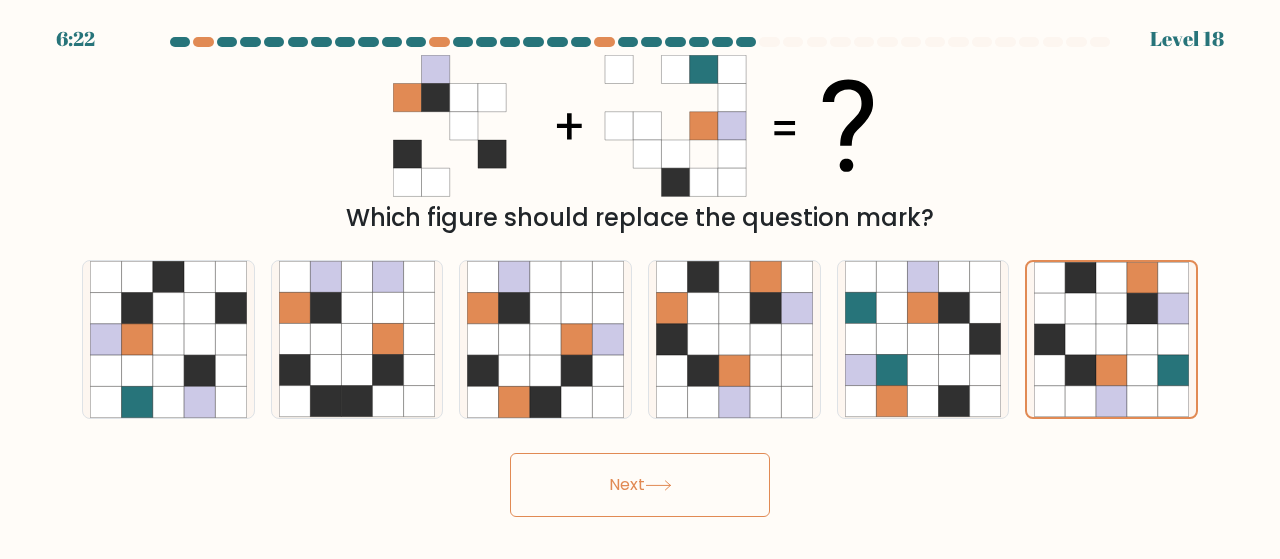 click on "Next" at bounding box center (640, 485) 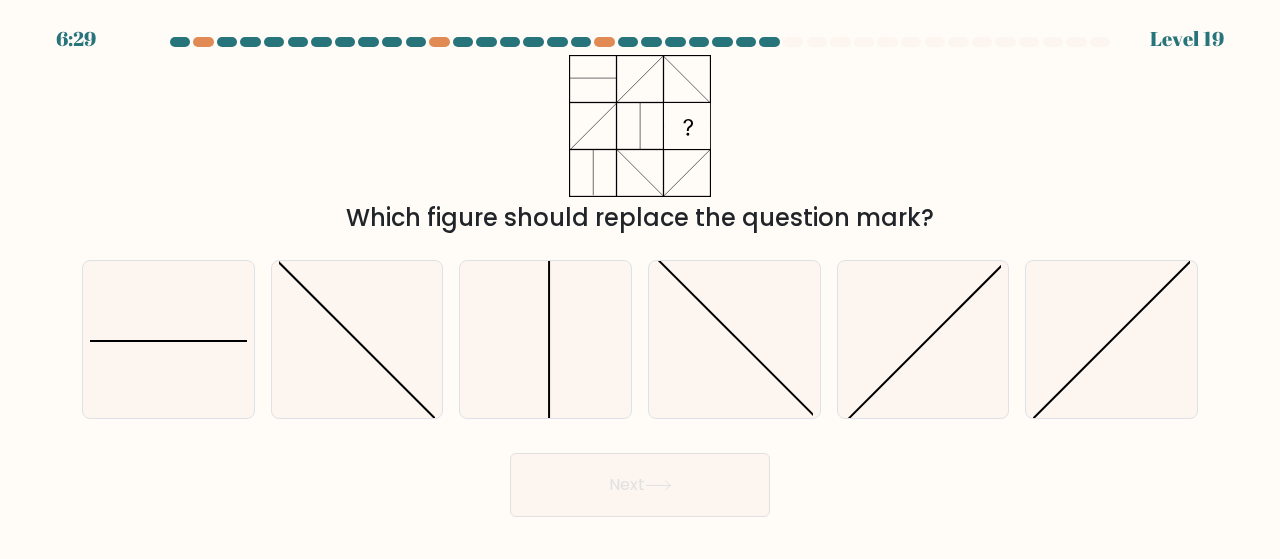 click 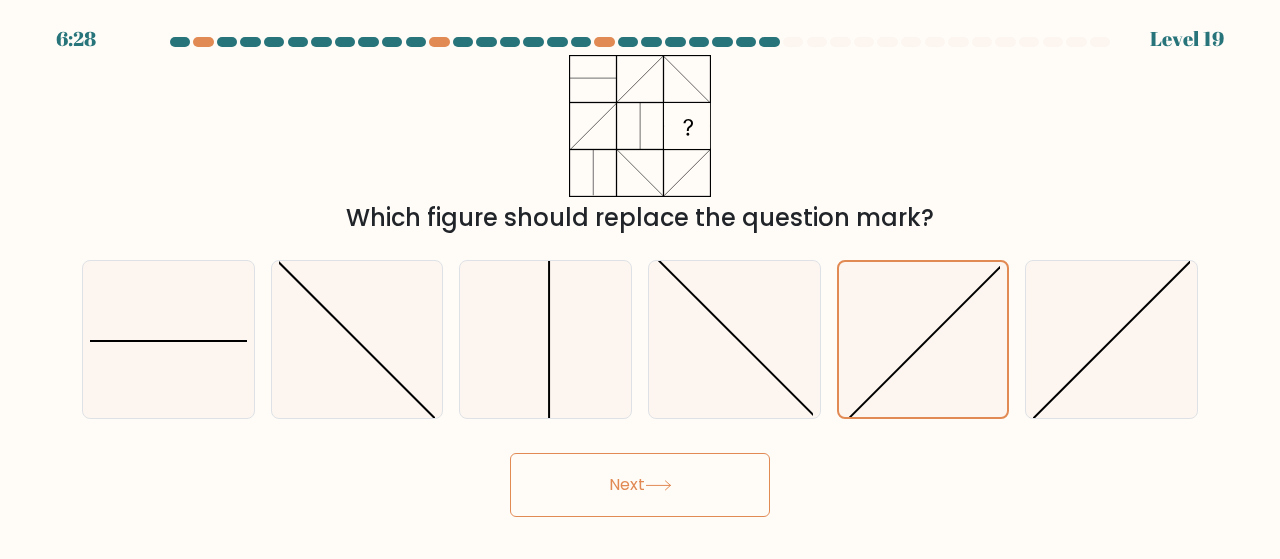 click on "Next" at bounding box center (640, 485) 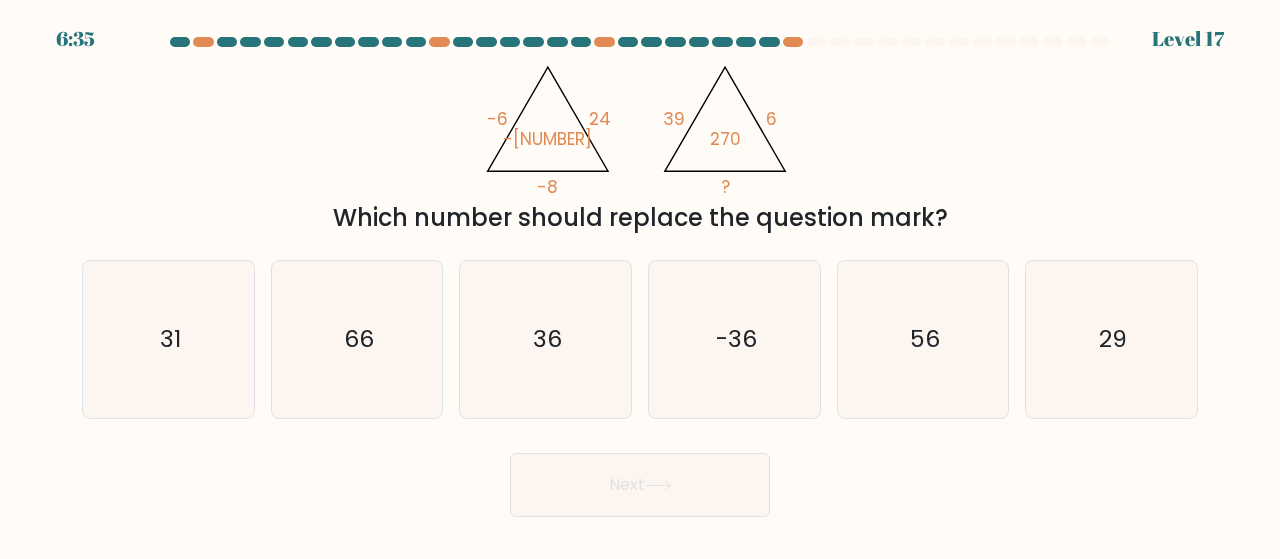 click on "-36" 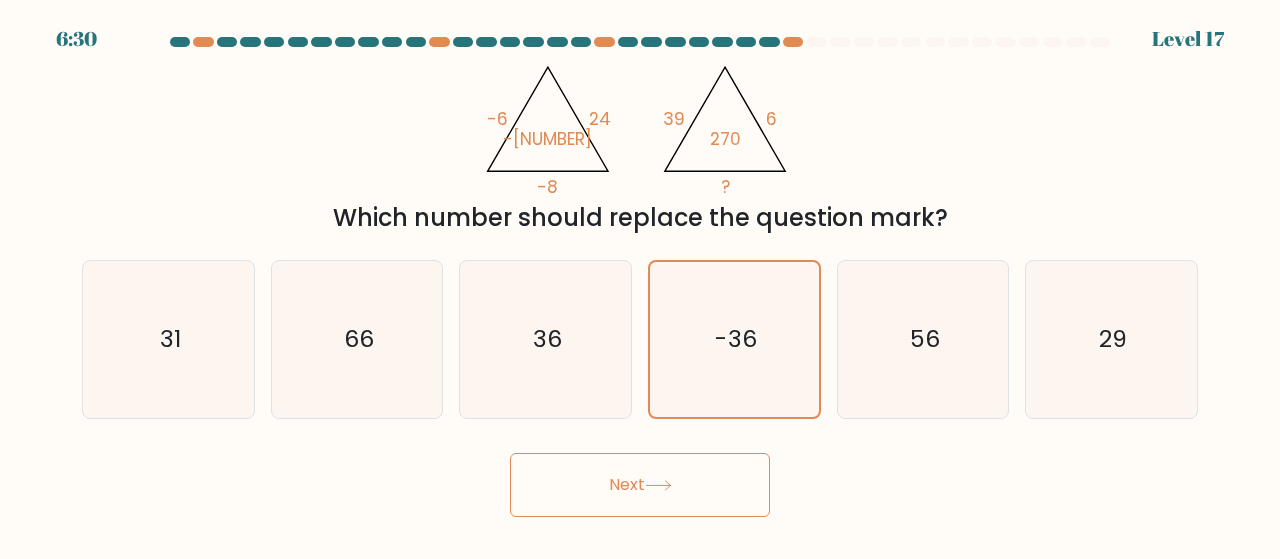 click on "56" at bounding box center (923, 339) 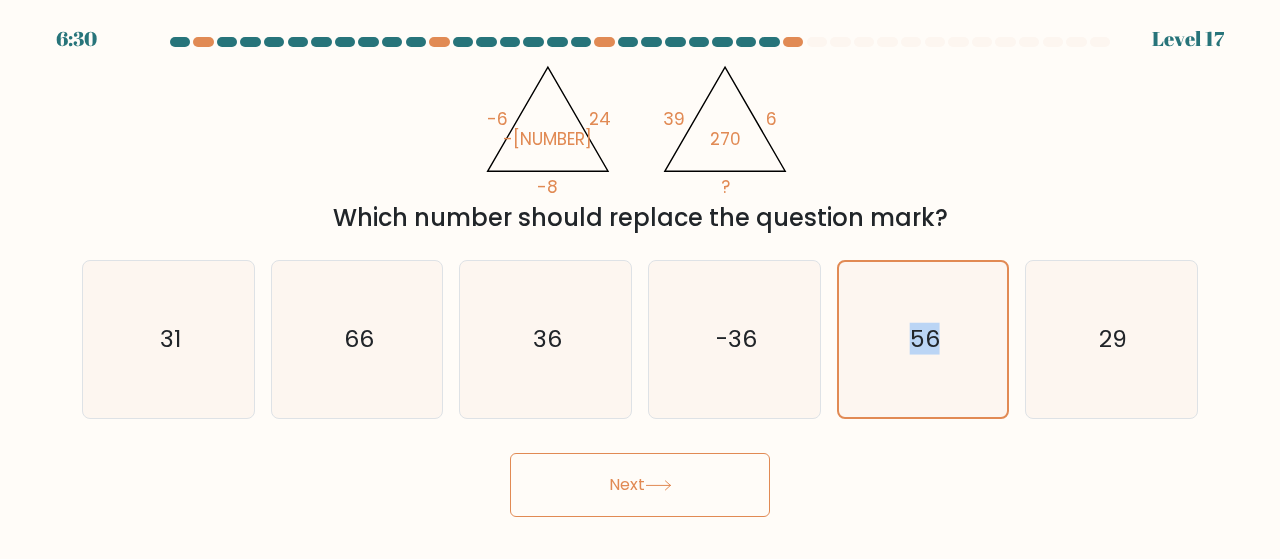 click on "Next" at bounding box center [640, 480] 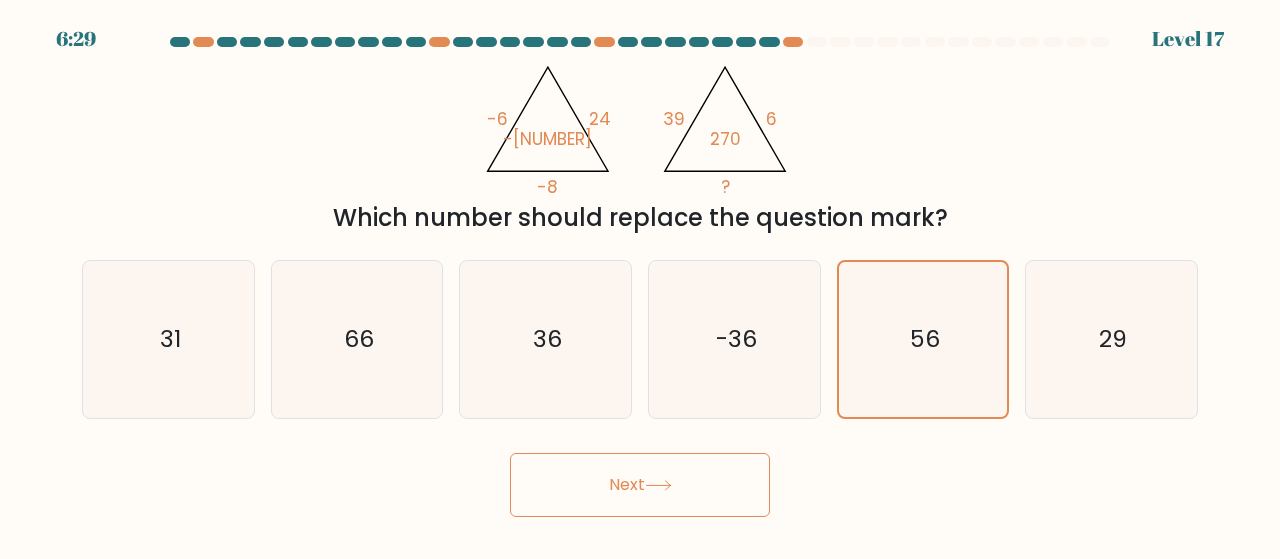 click on "Next" at bounding box center (640, 485) 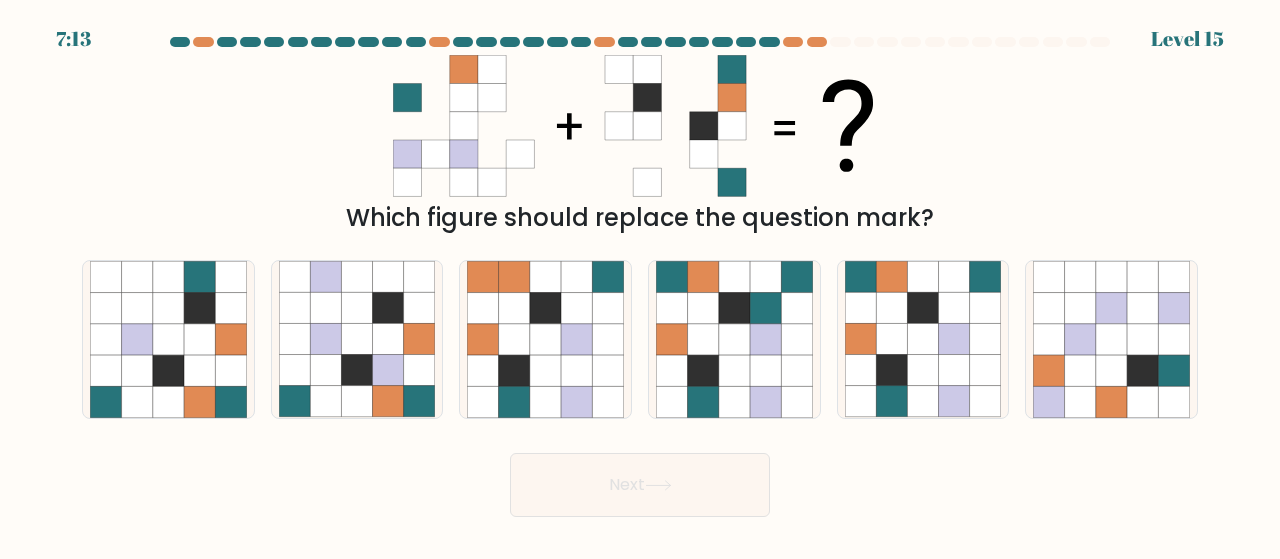 click 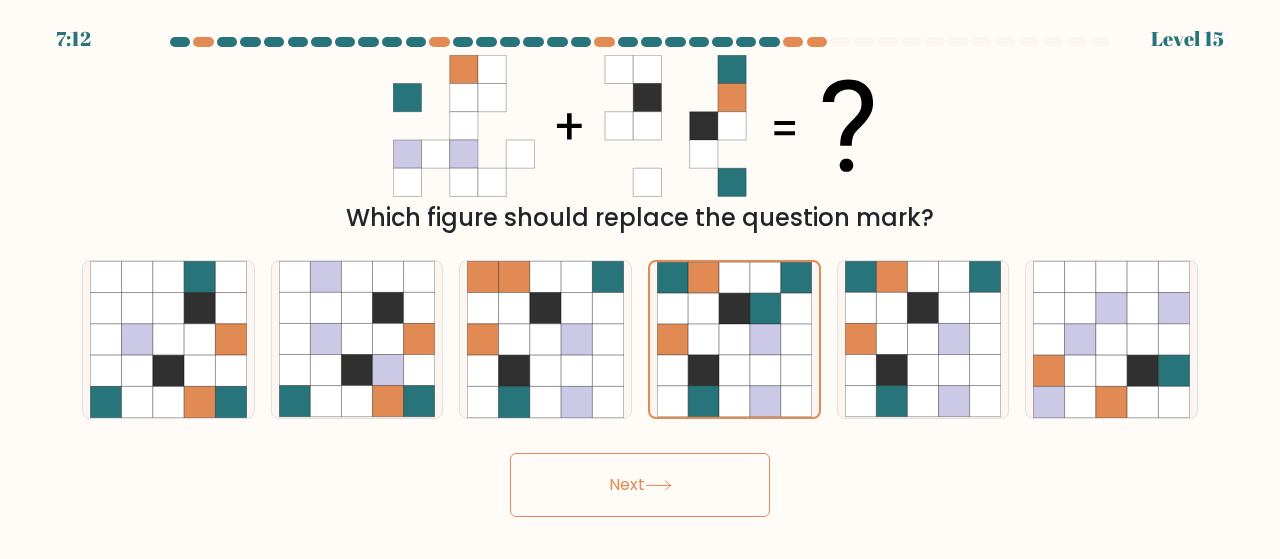 click 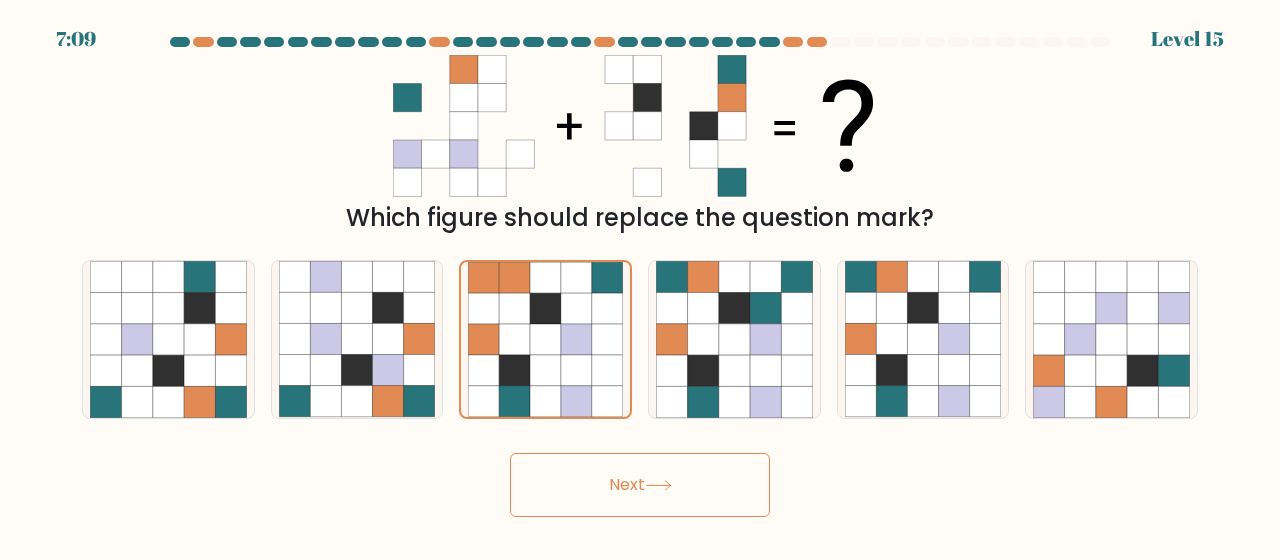click 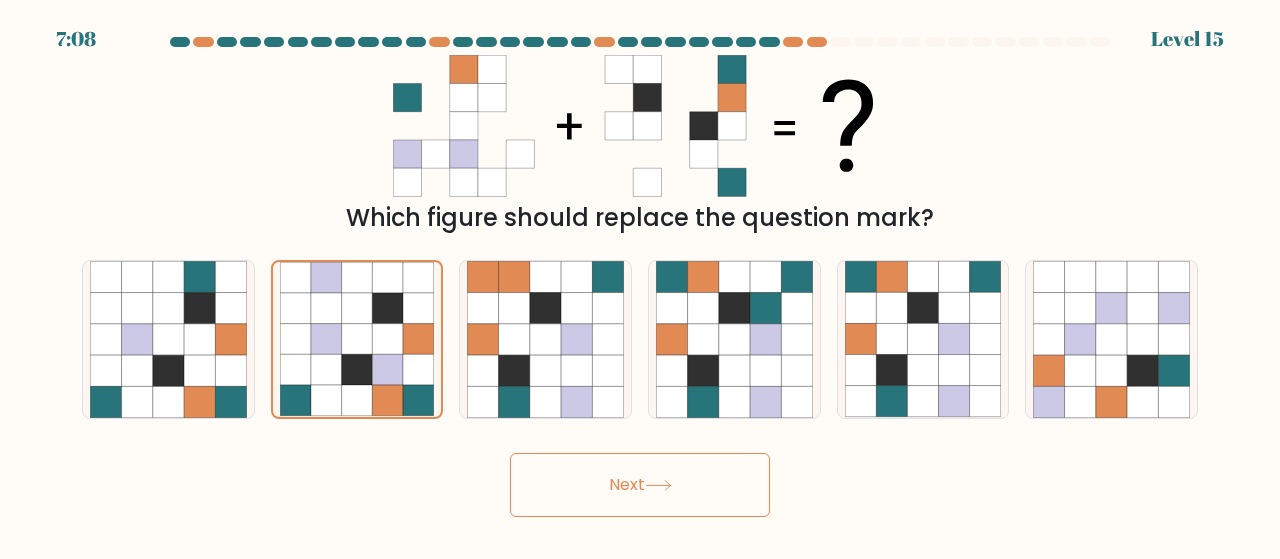click on "Next" at bounding box center (640, 485) 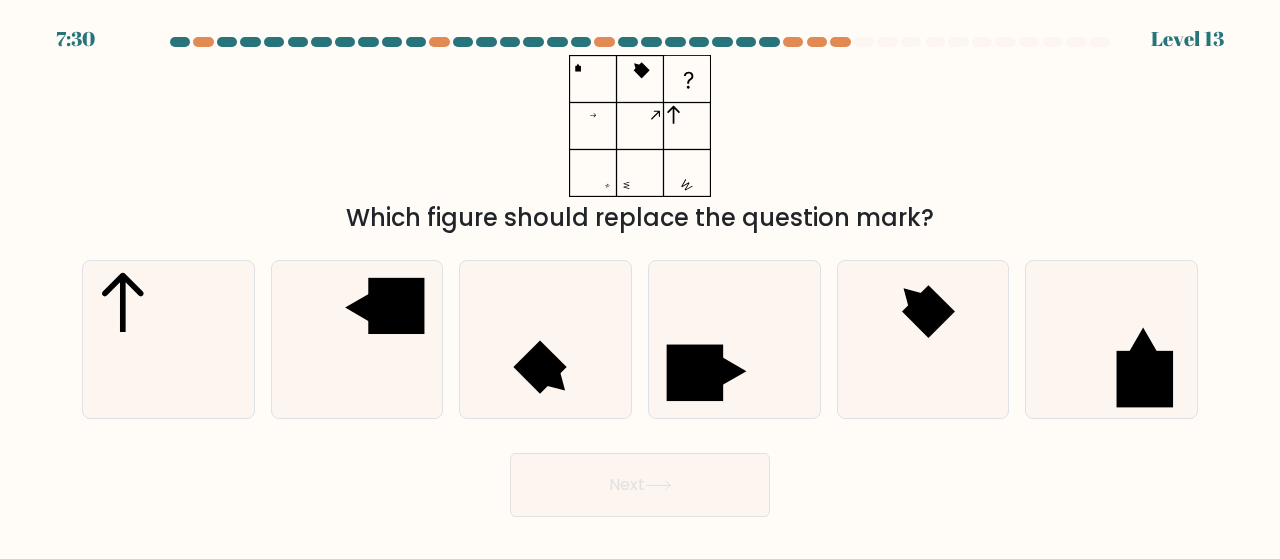 click 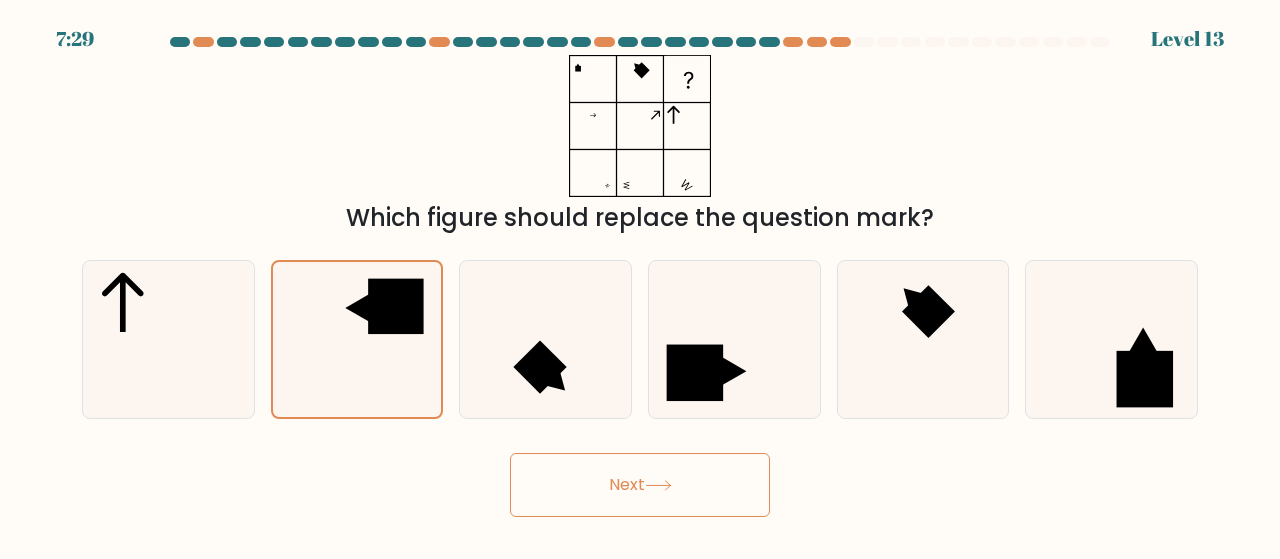click on "Next" at bounding box center (640, 485) 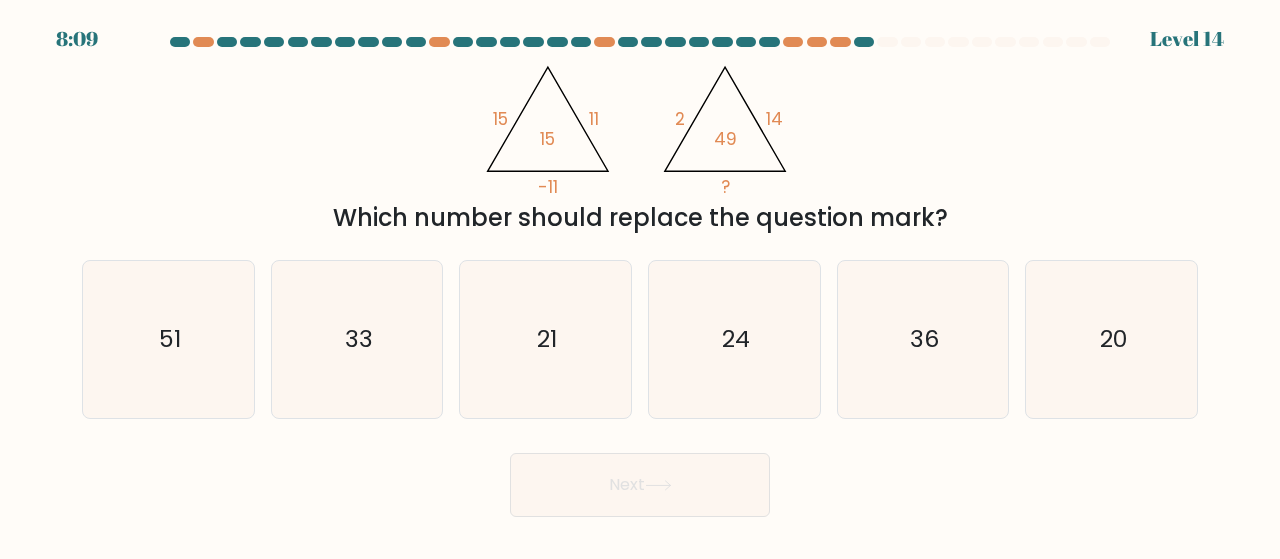 click on "@import url('https://fonts.googleapis.com/css?family=Abril+Fatface:400,100,100italic,300,300italic,400italic,500,500italic,700,700italic,900,900italic');                        15       11       -11       15                                       @import url('https://fonts.googleapis.com/css?family=Abril+Fatface:400,100,100italic,300,300italic,400italic,500,500italic,700,700italic,900,900italic');                        2       14       ?       49" 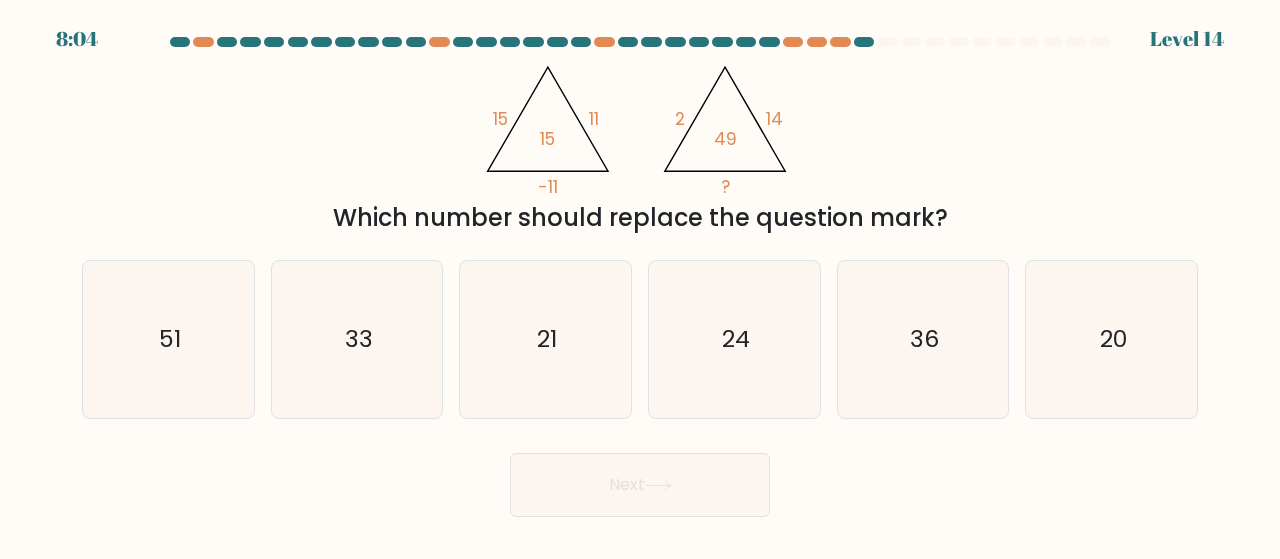 click on "33" 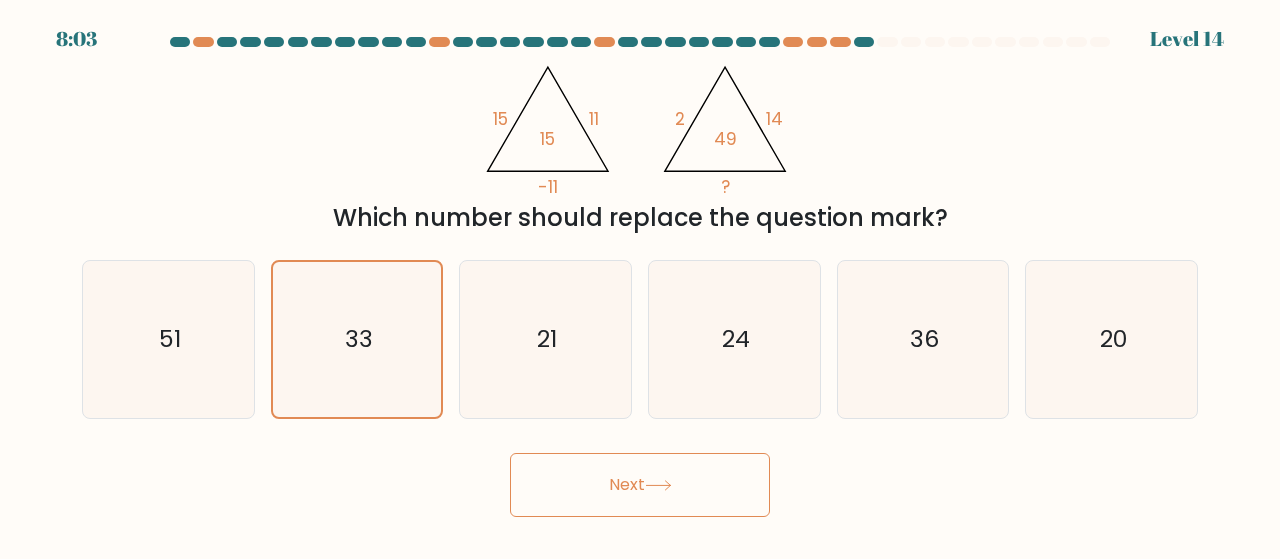 click on "Next" at bounding box center (640, 485) 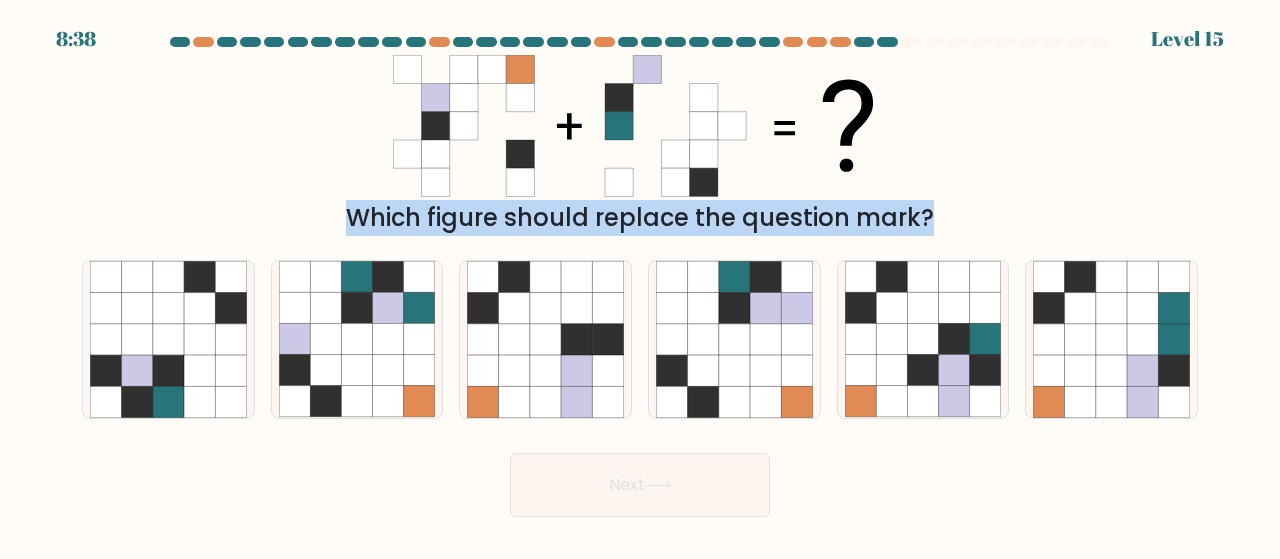 drag, startPoint x: 598, startPoint y: 49, endPoint x: 740, endPoint y: 212, distance: 216.17816 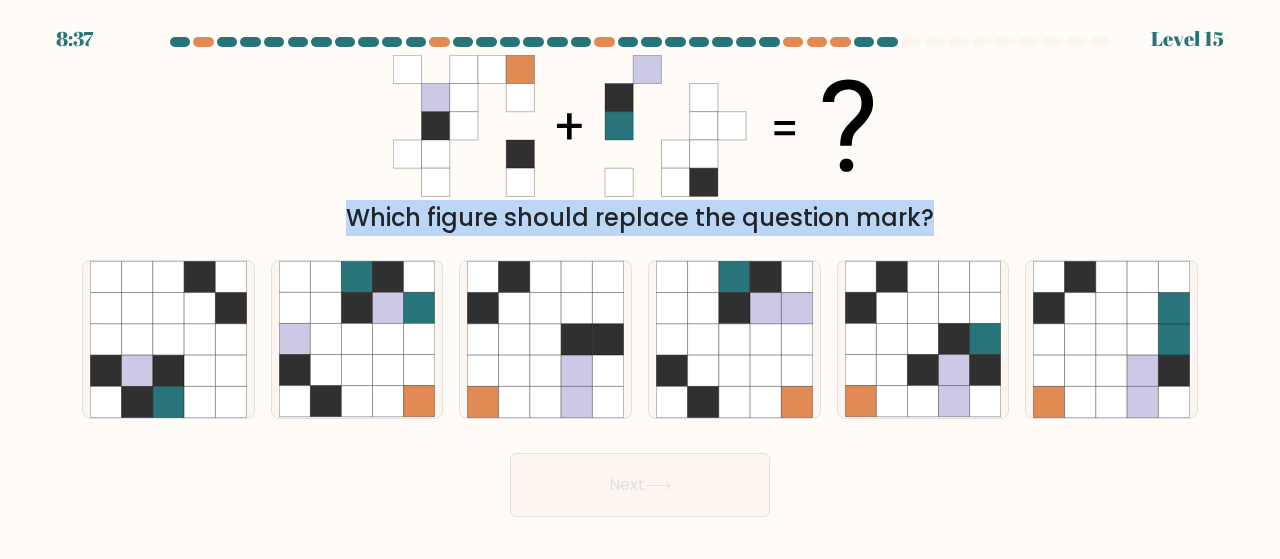 click 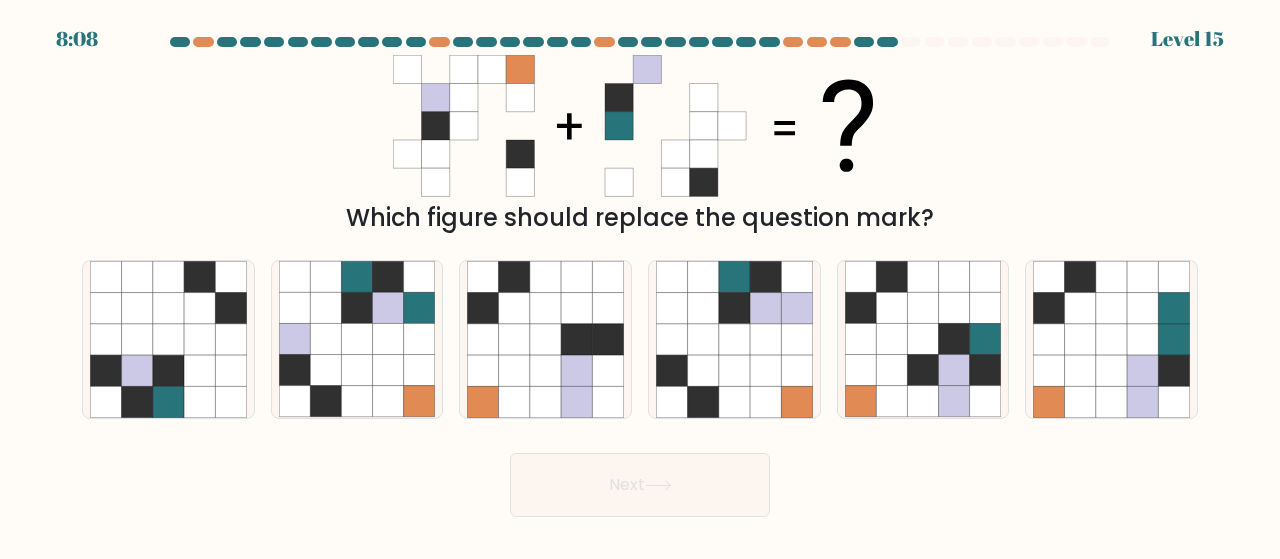 click 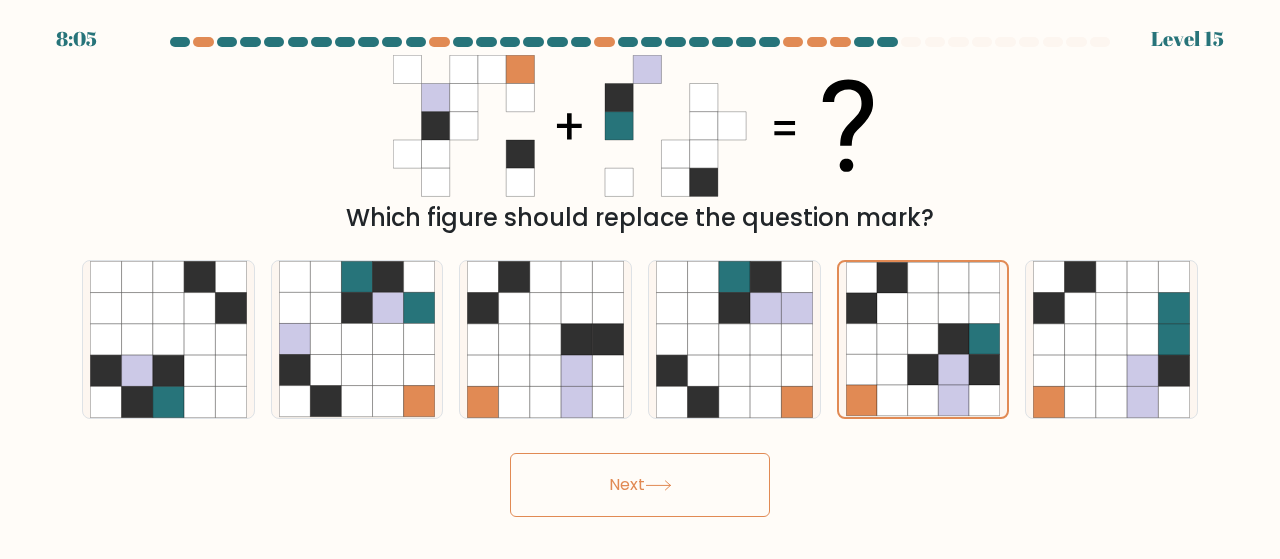 click on "Next" at bounding box center (640, 485) 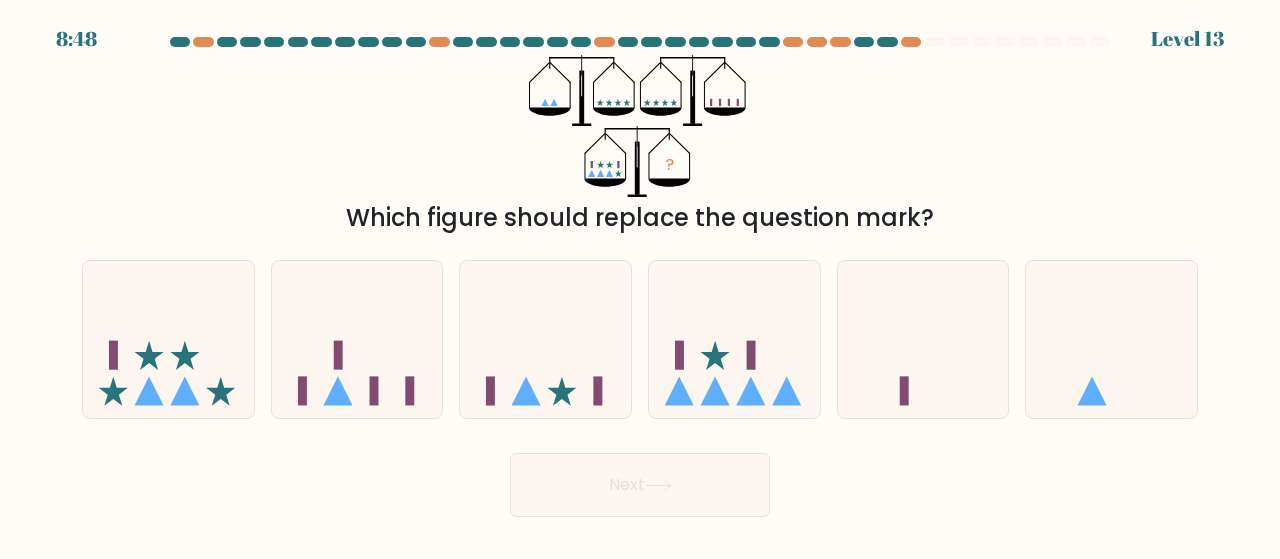 click 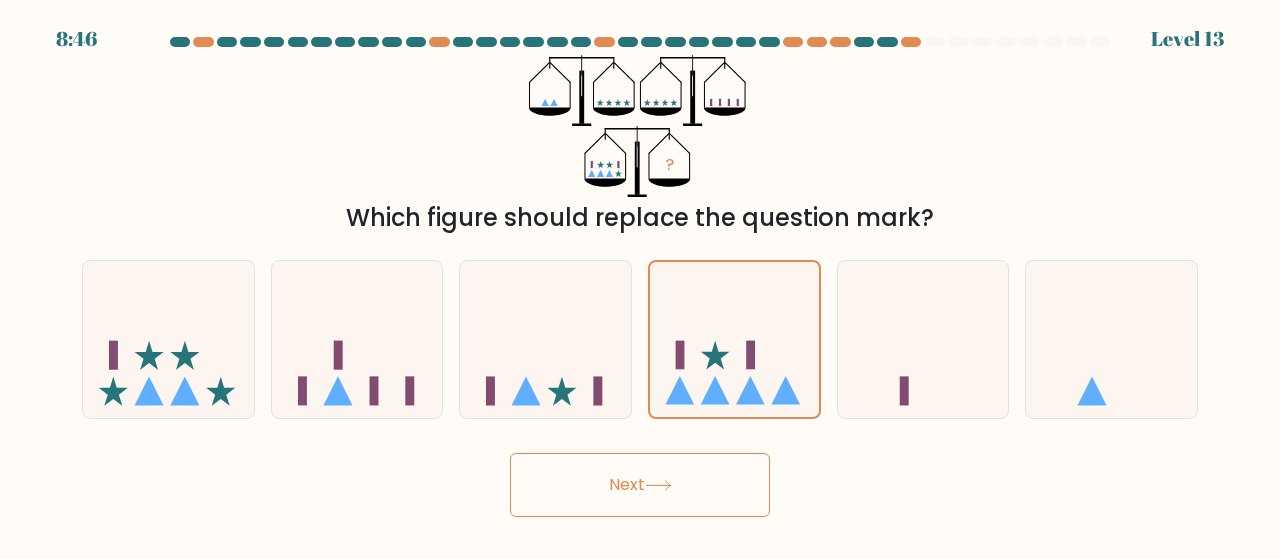 click 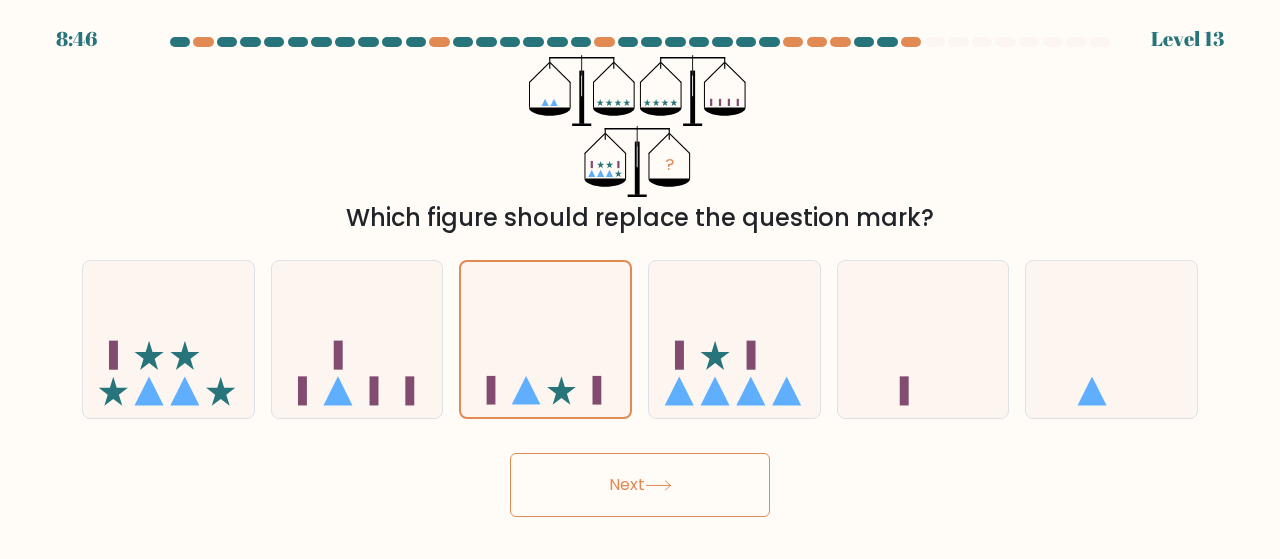 click 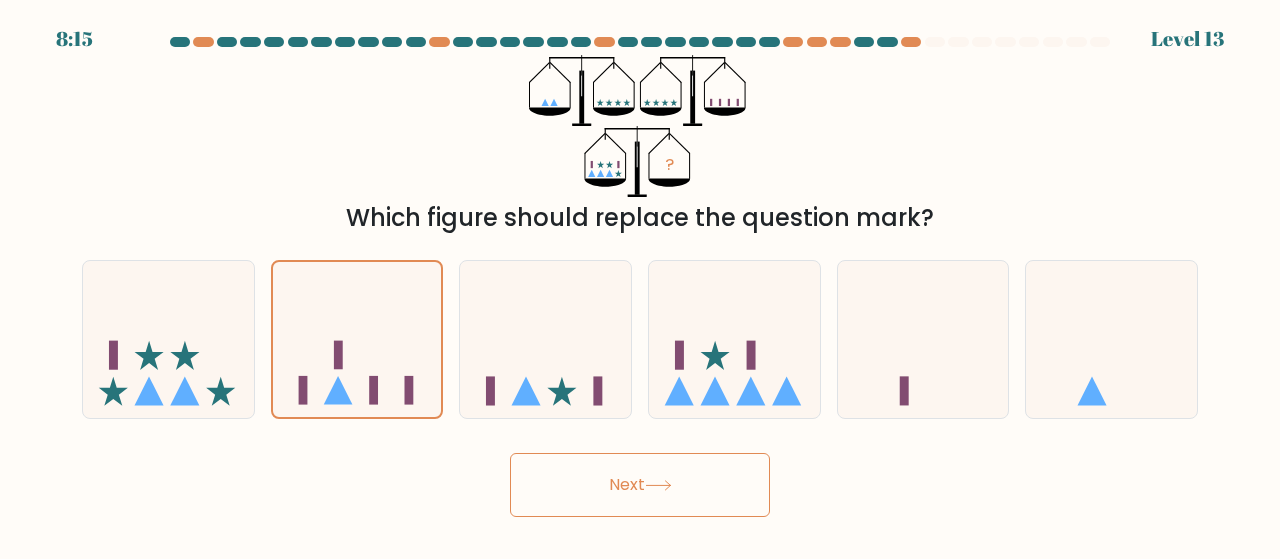 click 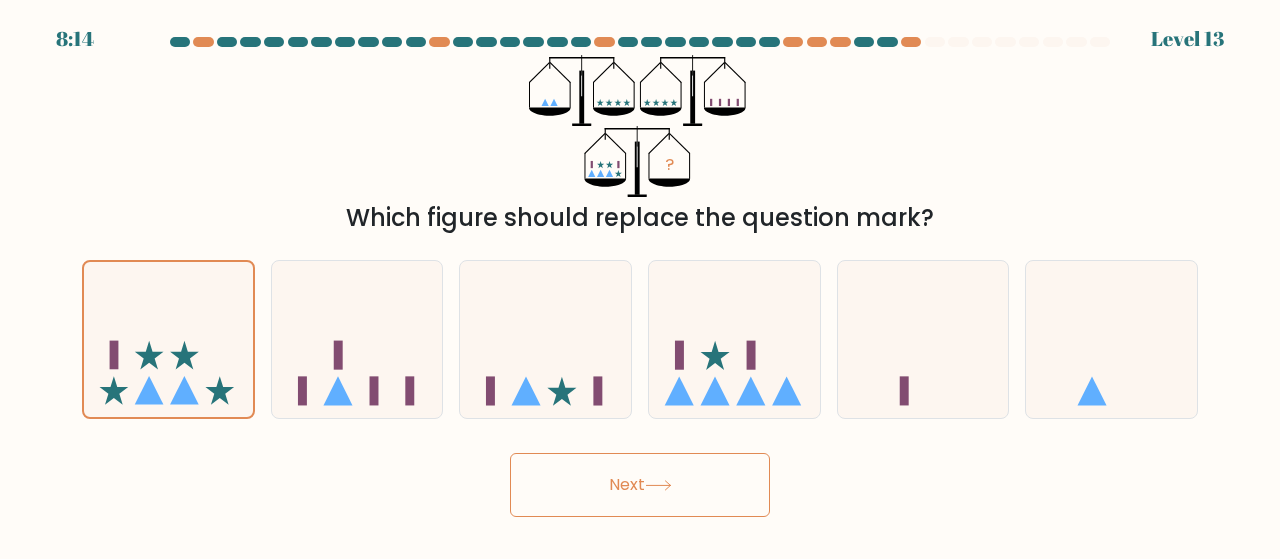 click on "Next" at bounding box center (640, 485) 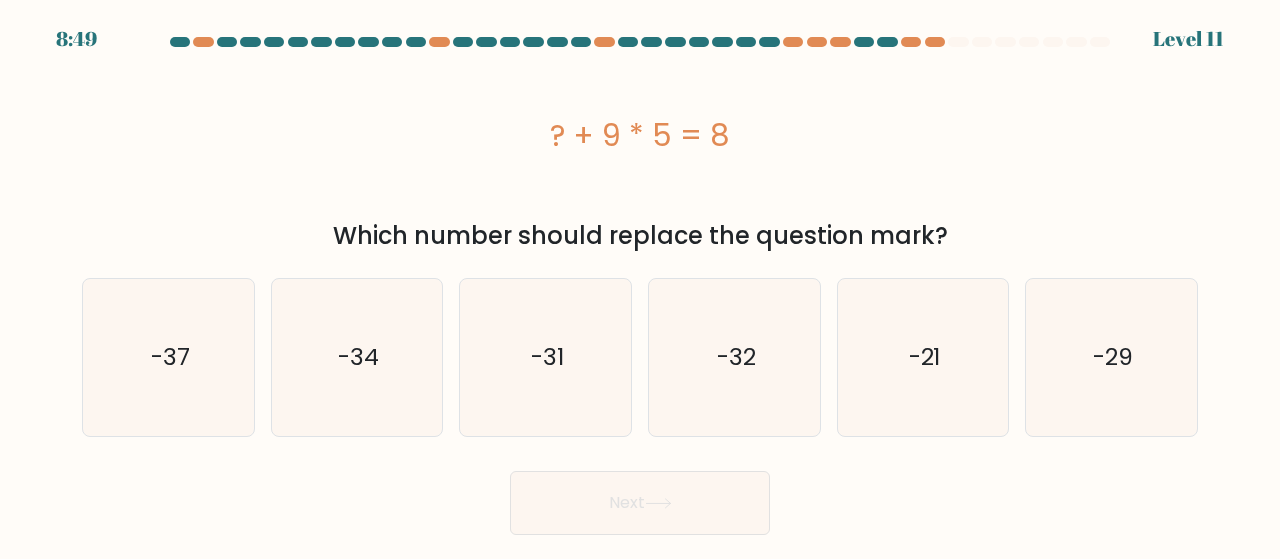 click on "-37" 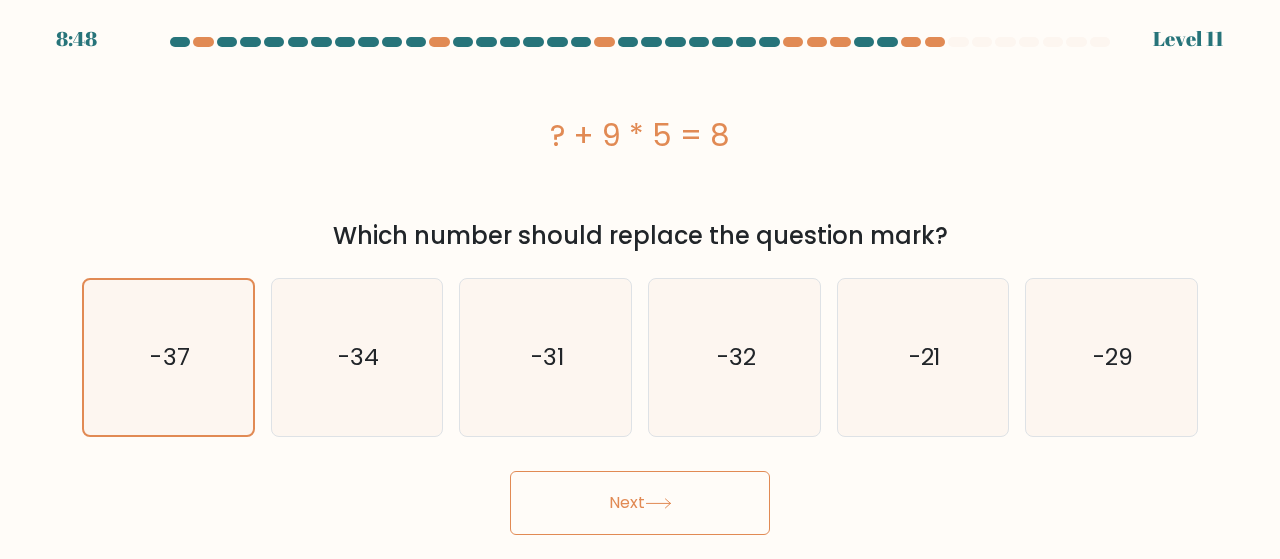 click on "Next" at bounding box center (640, 503) 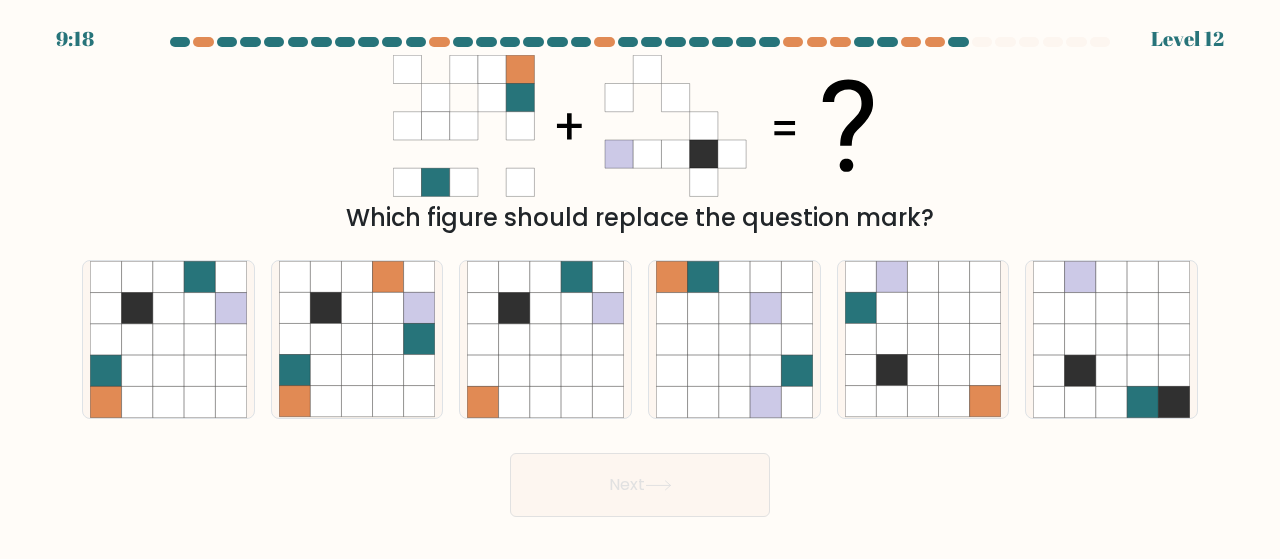 click 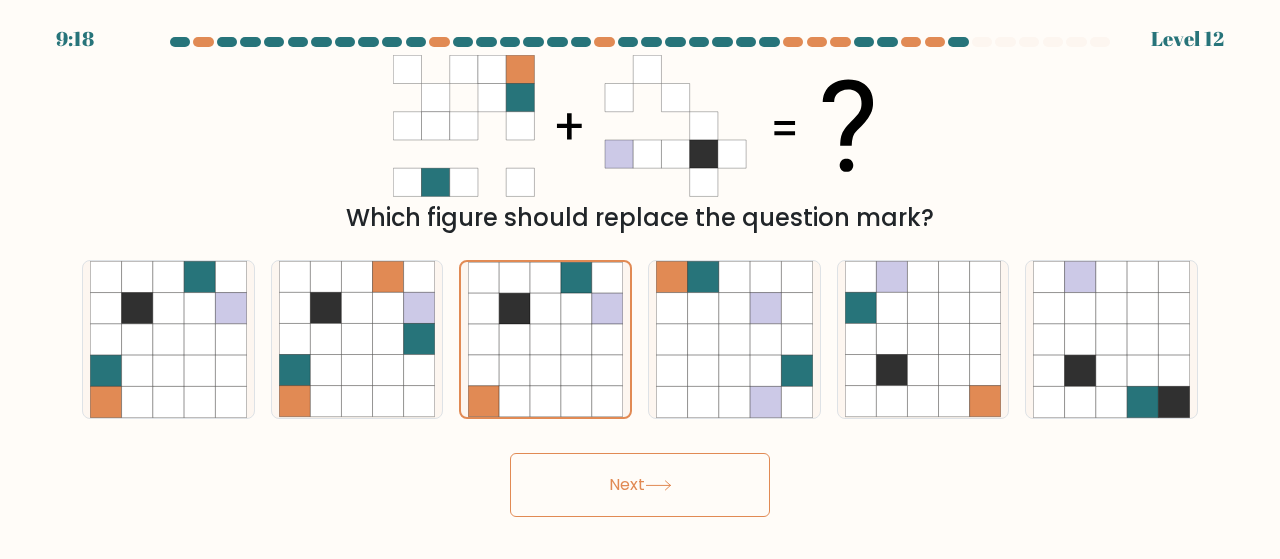 click on "Next" at bounding box center (640, 485) 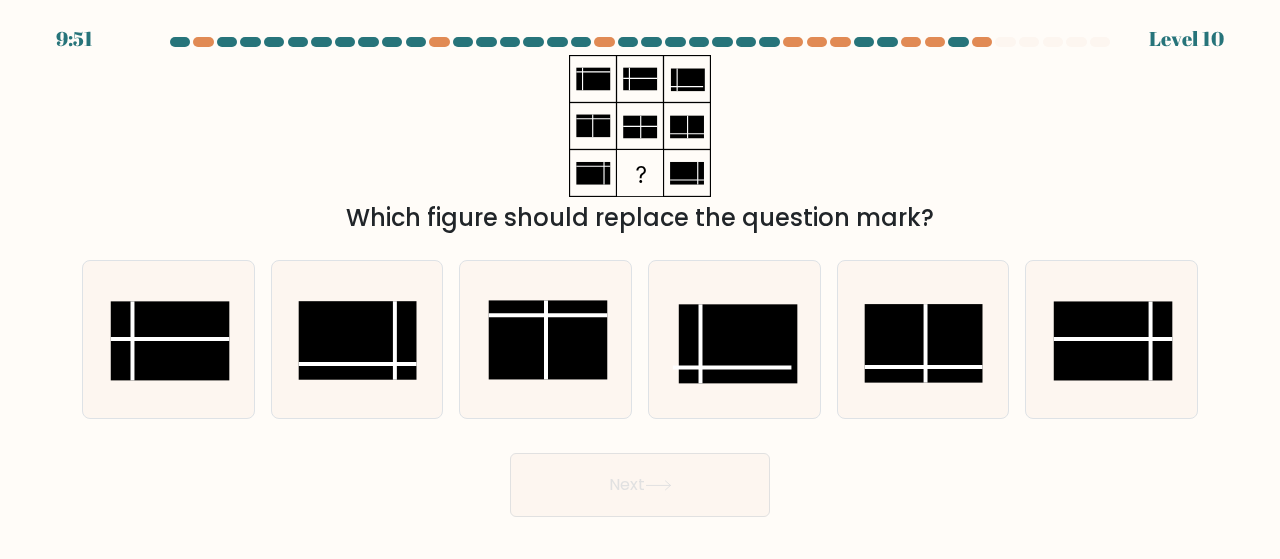 click 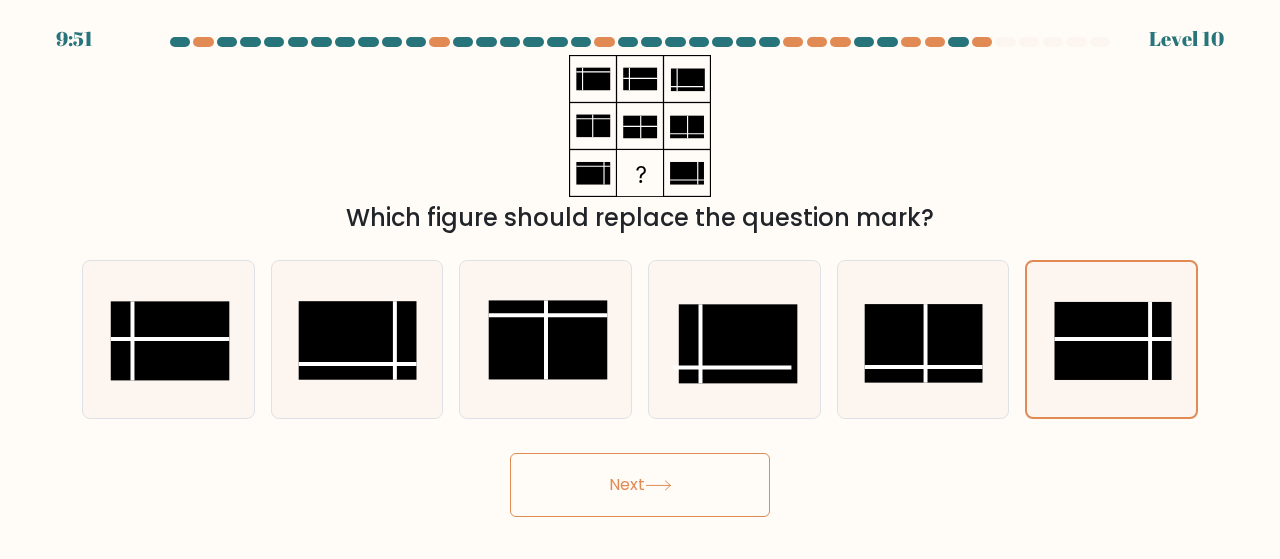 click on "Next" at bounding box center (640, 485) 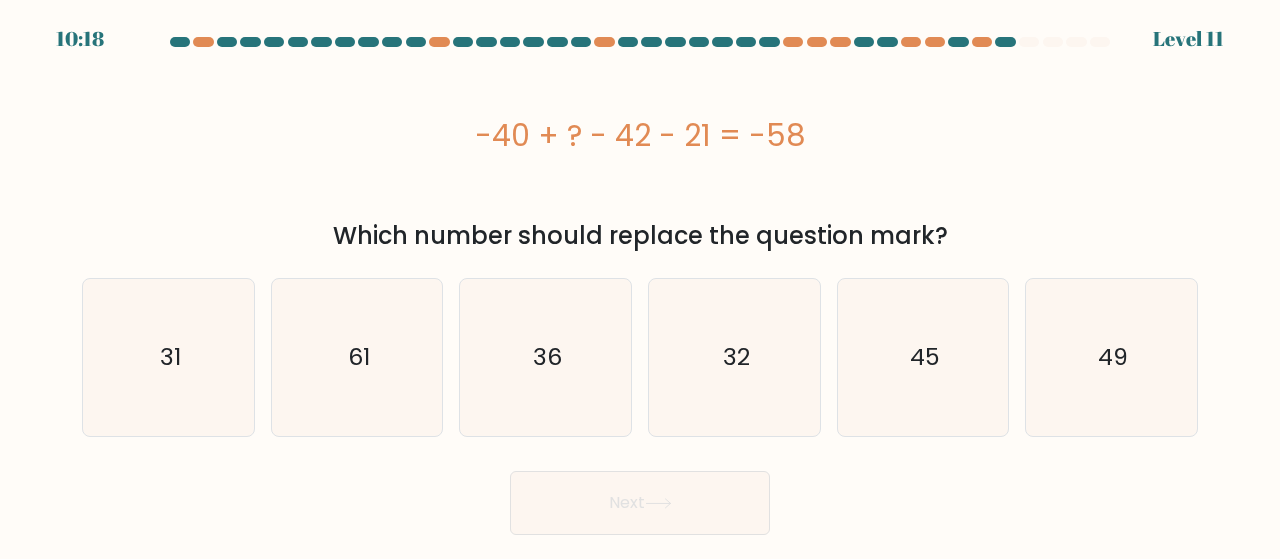 click on "45" 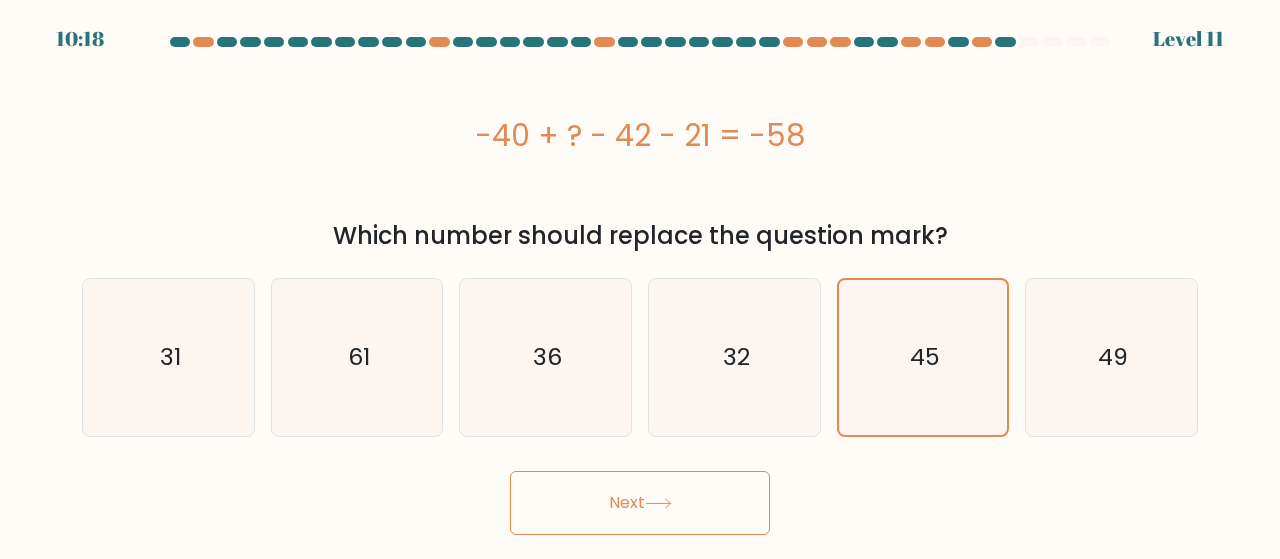 click on "Next" at bounding box center (640, 503) 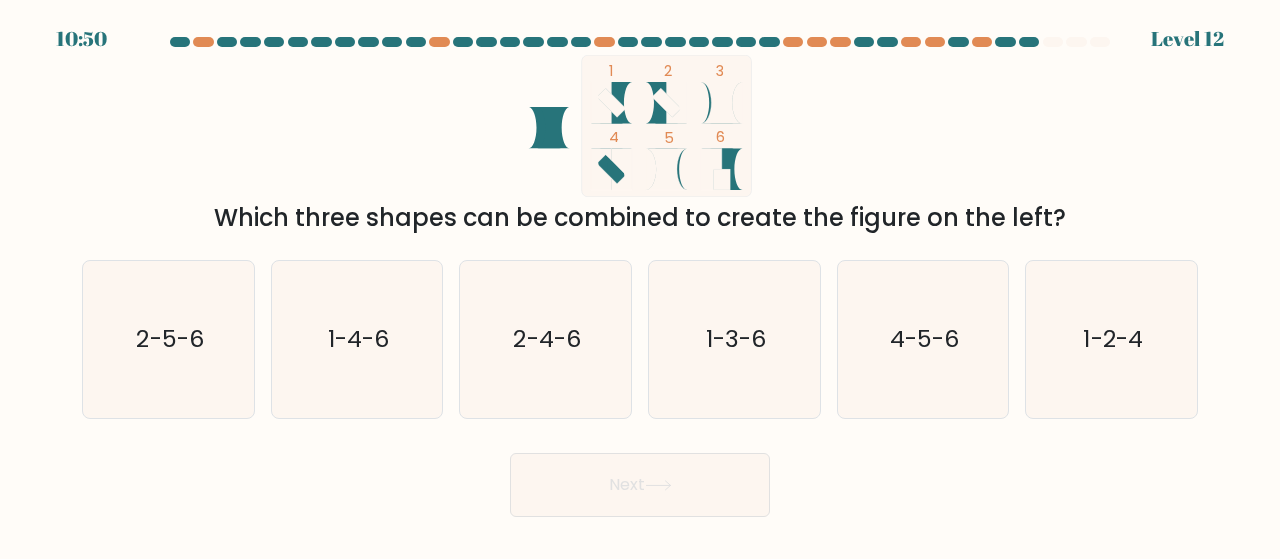 click on "1-2-4" 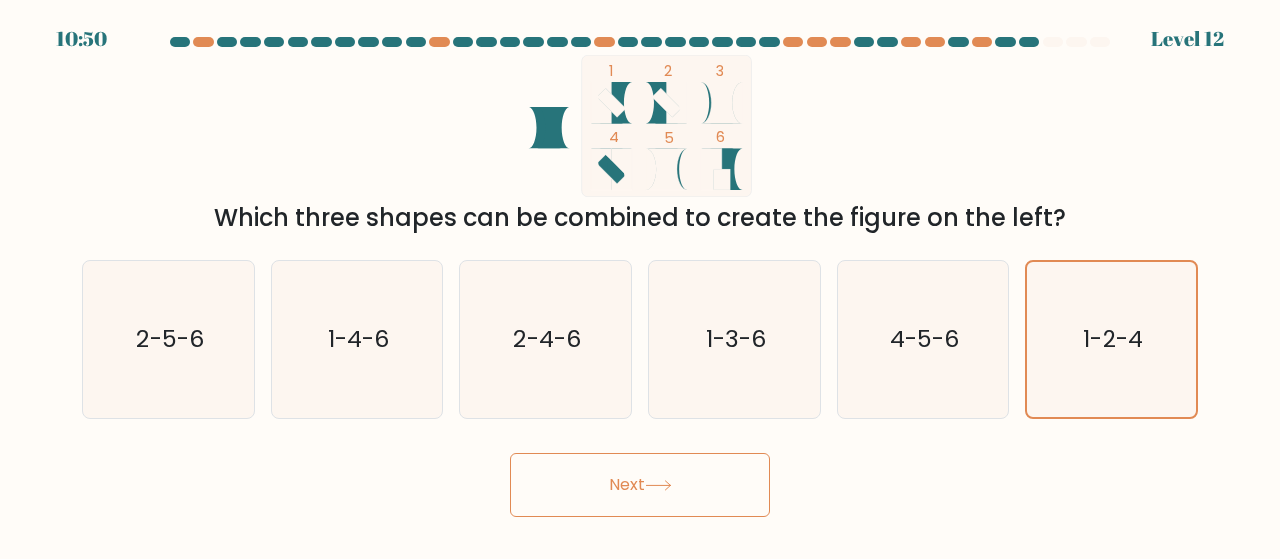 click on "Next" at bounding box center [640, 485] 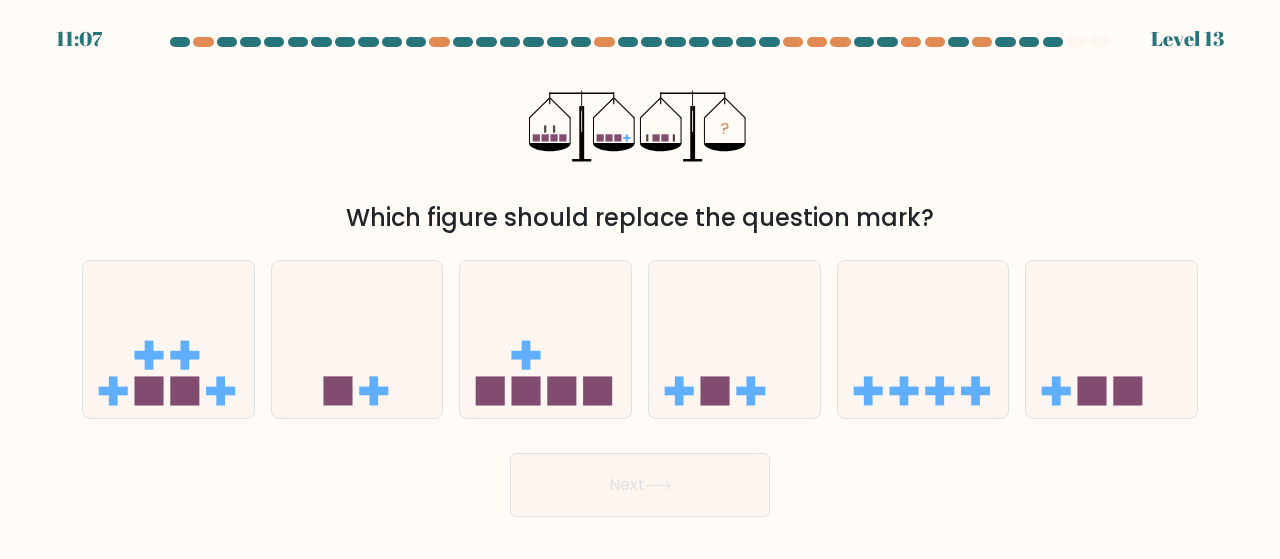drag, startPoint x: 592, startPoint y: 164, endPoint x: 381, endPoint y: 311, distance: 257.15753 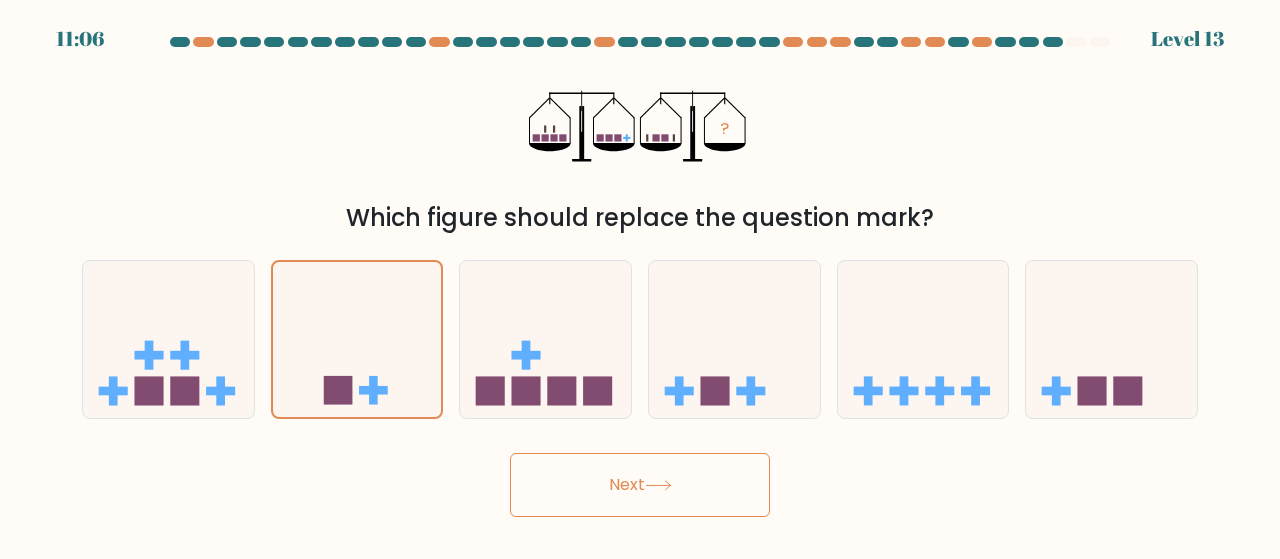 click on "Next" at bounding box center [640, 485] 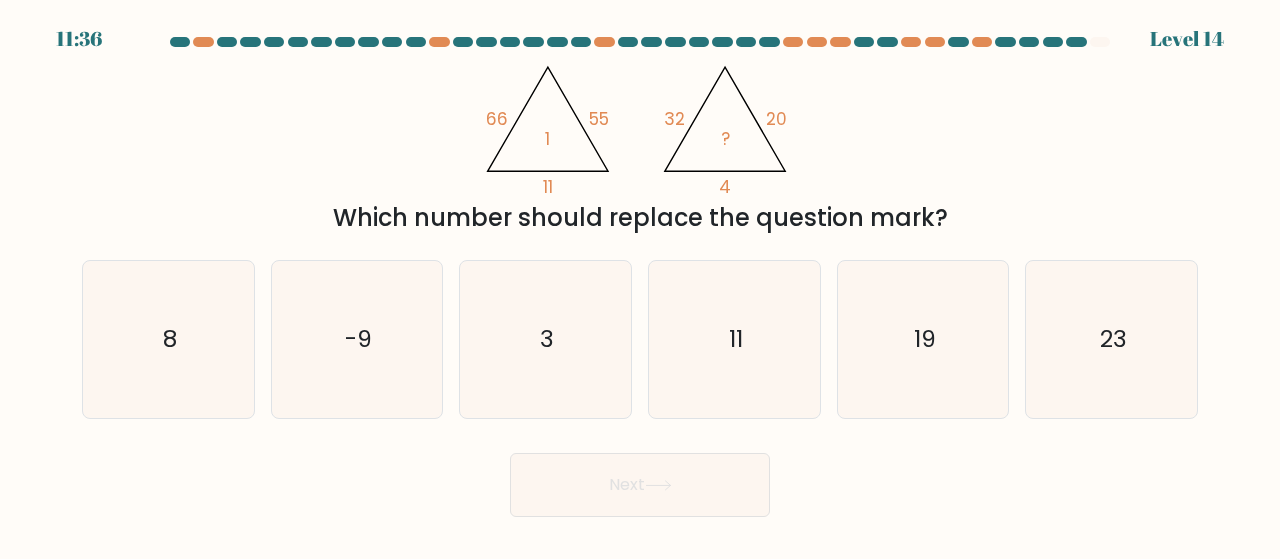 click on "3" 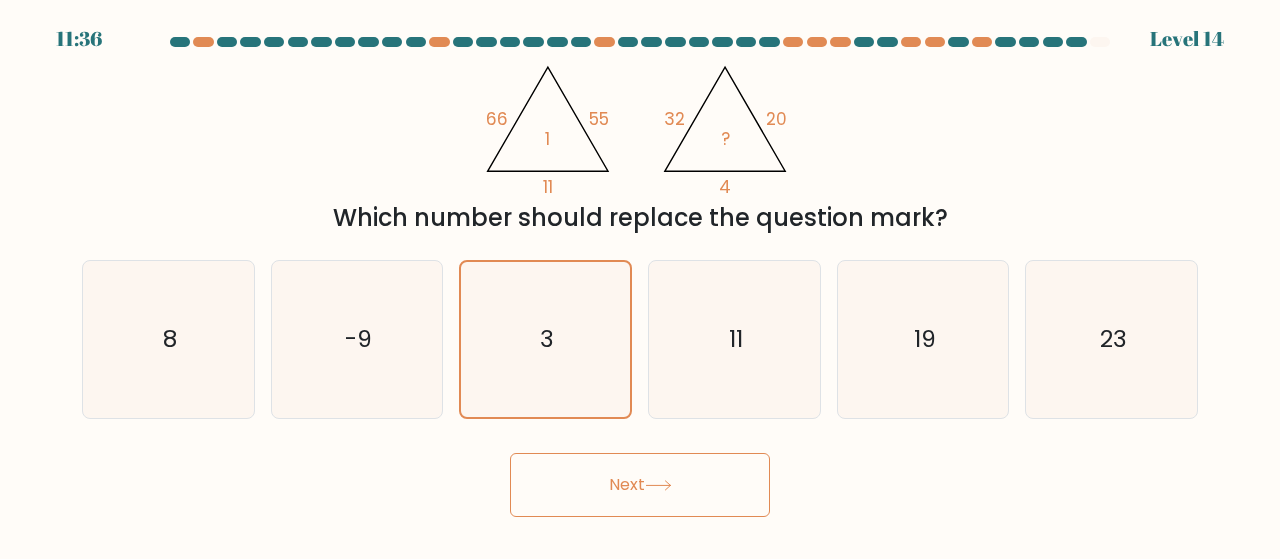 click on "Next" at bounding box center [640, 485] 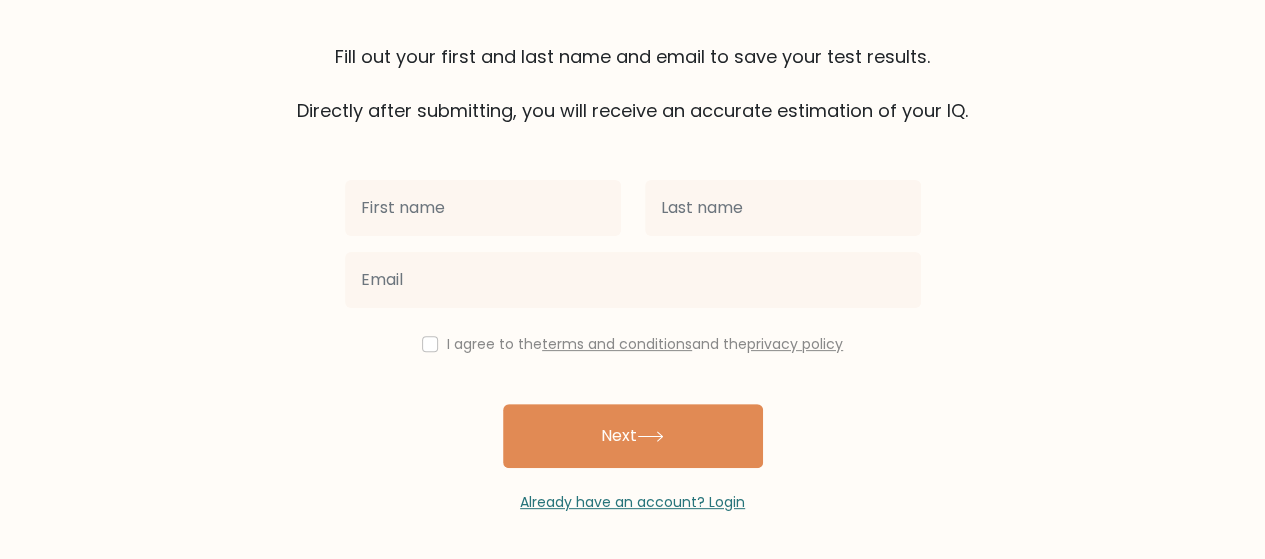 scroll, scrollTop: 0, scrollLeft: 0, axis: both 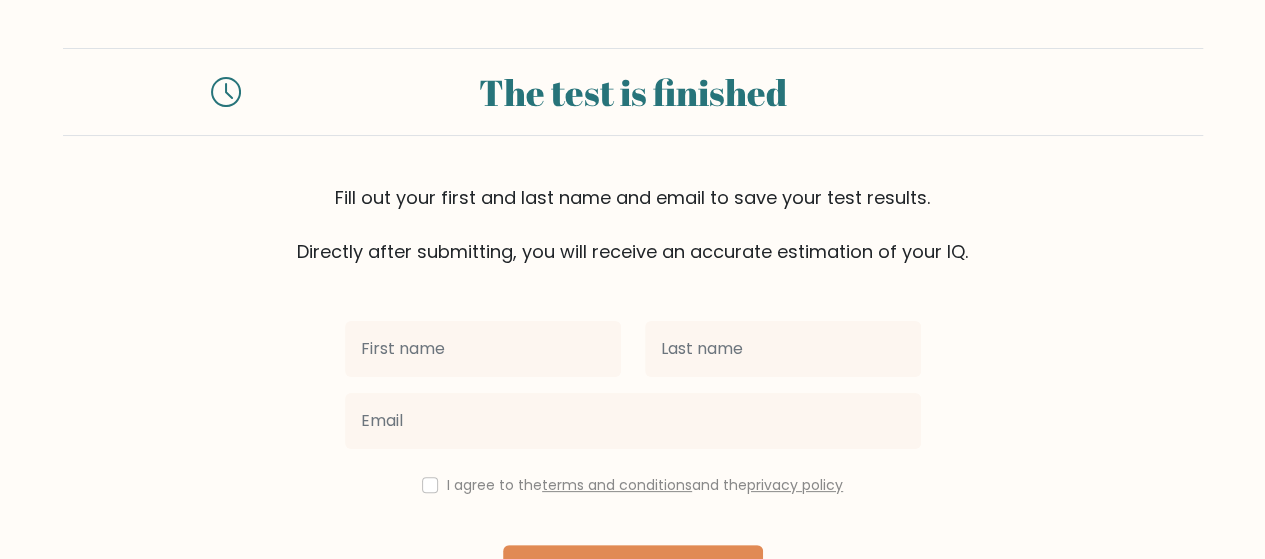 click at bounding box center [483, 349] 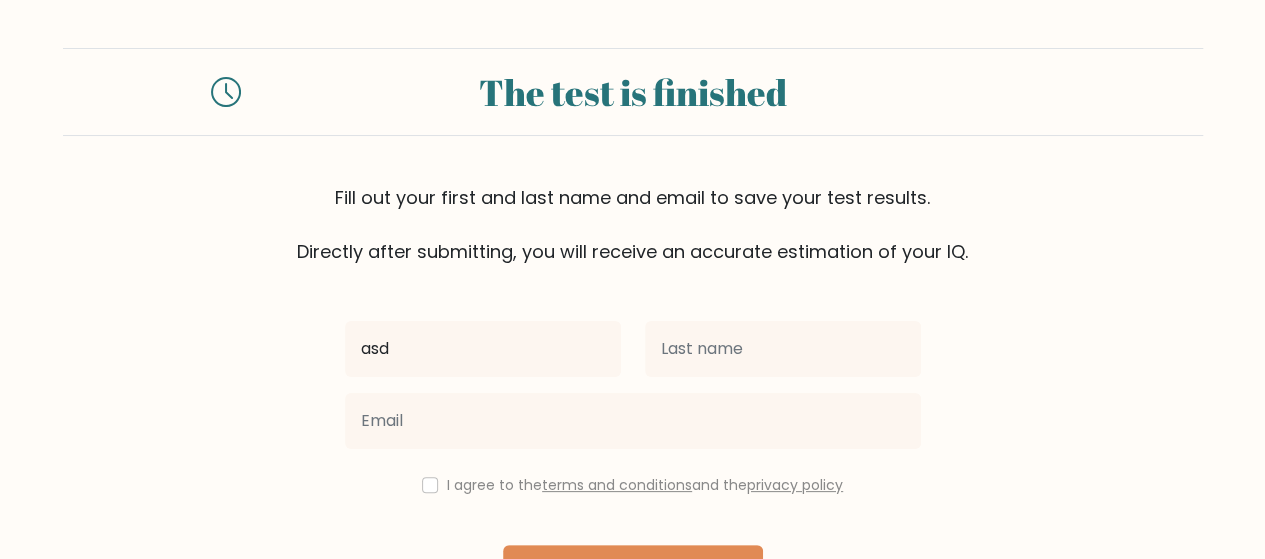 type on "asd" 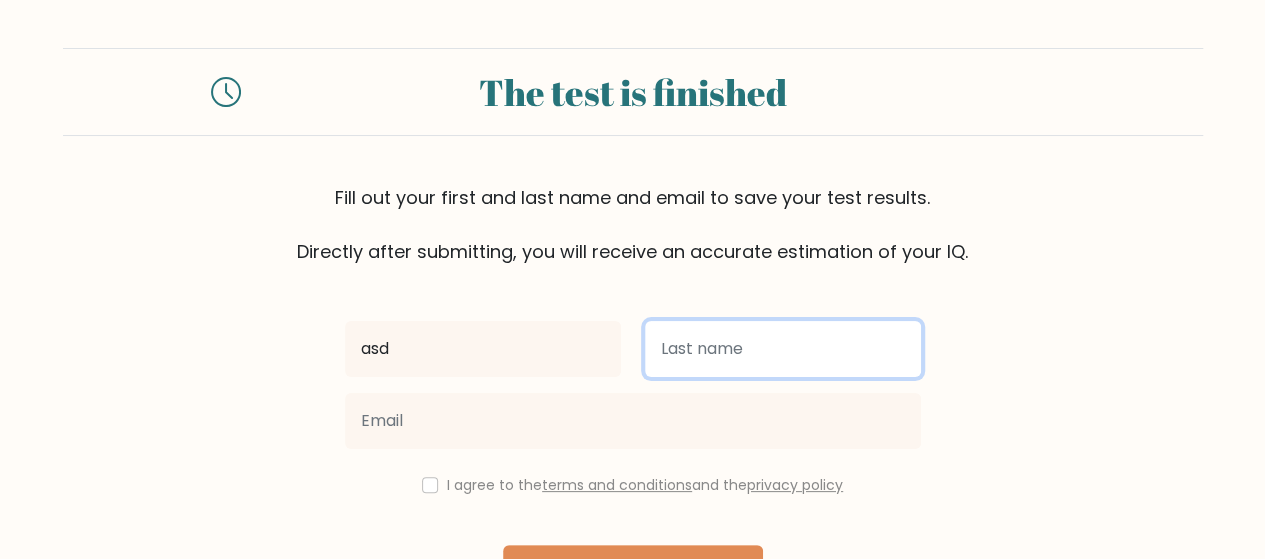 click at bounding box center [783, 349] 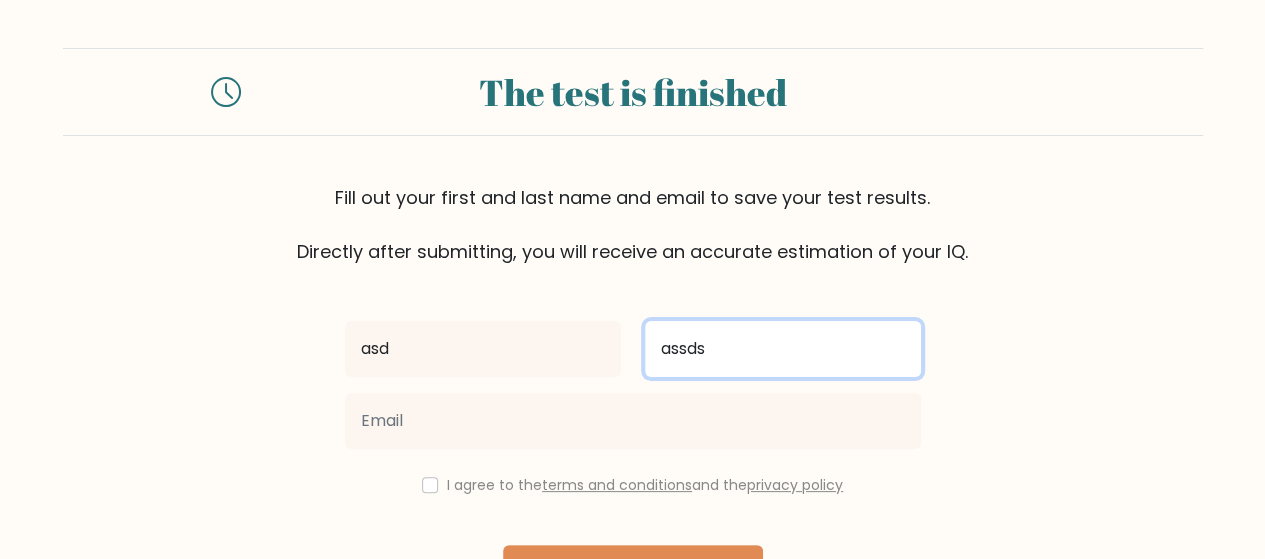 type on "assds" 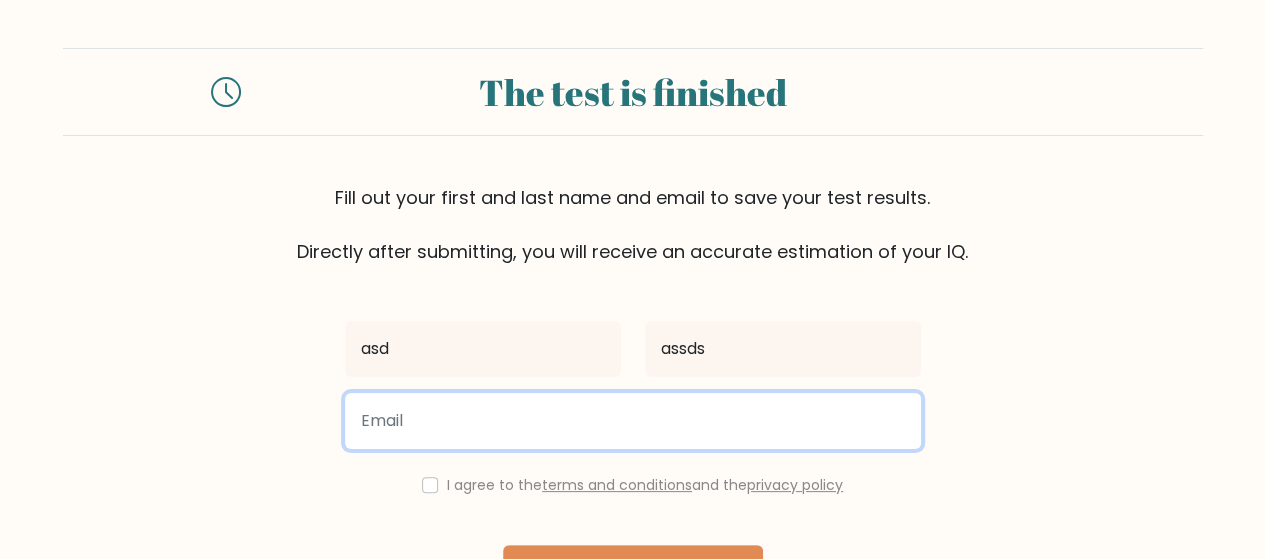 click at bounding box center [633, 421] 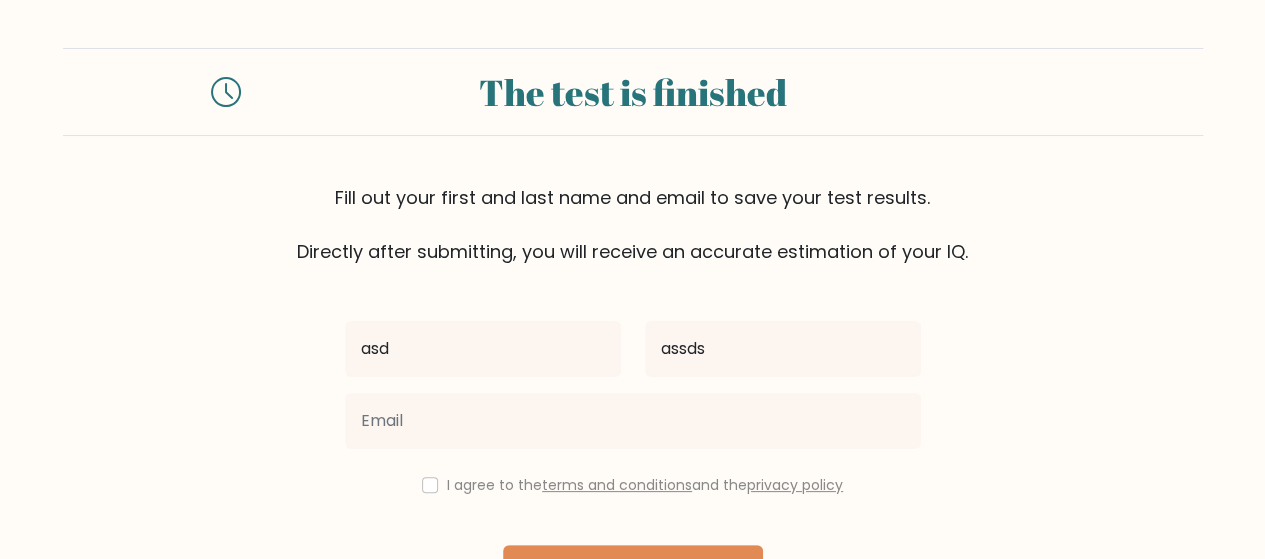 click on "assds" at bounding box center [783, 349] 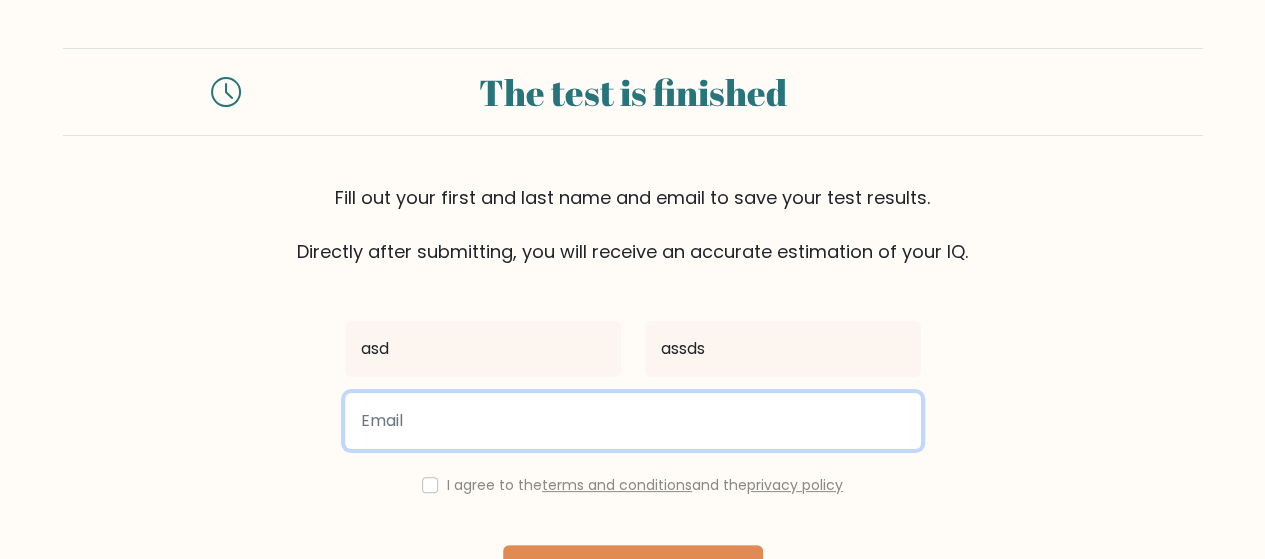 click at bounding box center (633, 421) 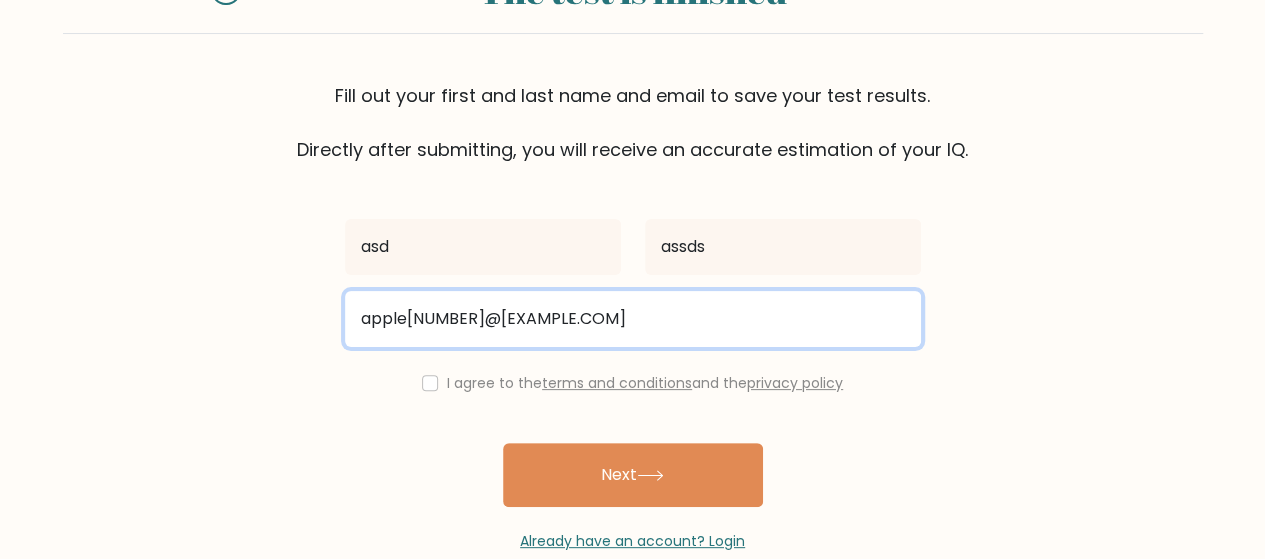 scroll, scrollTop: 105, scrollLeft: 0, axis: vertical 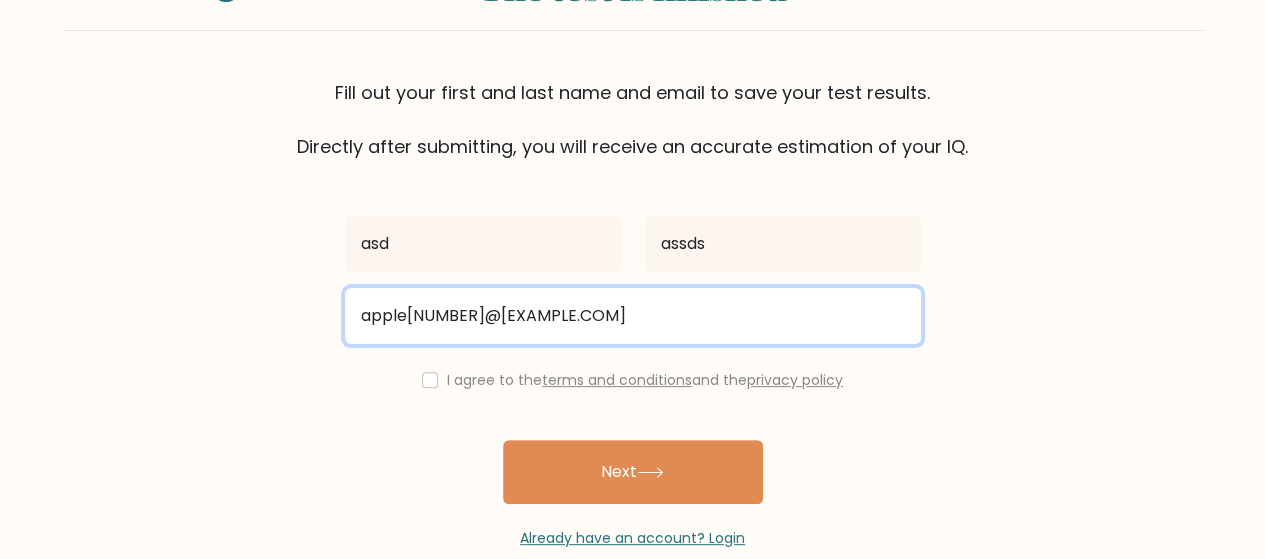 type on "apple33293@gmail.com" 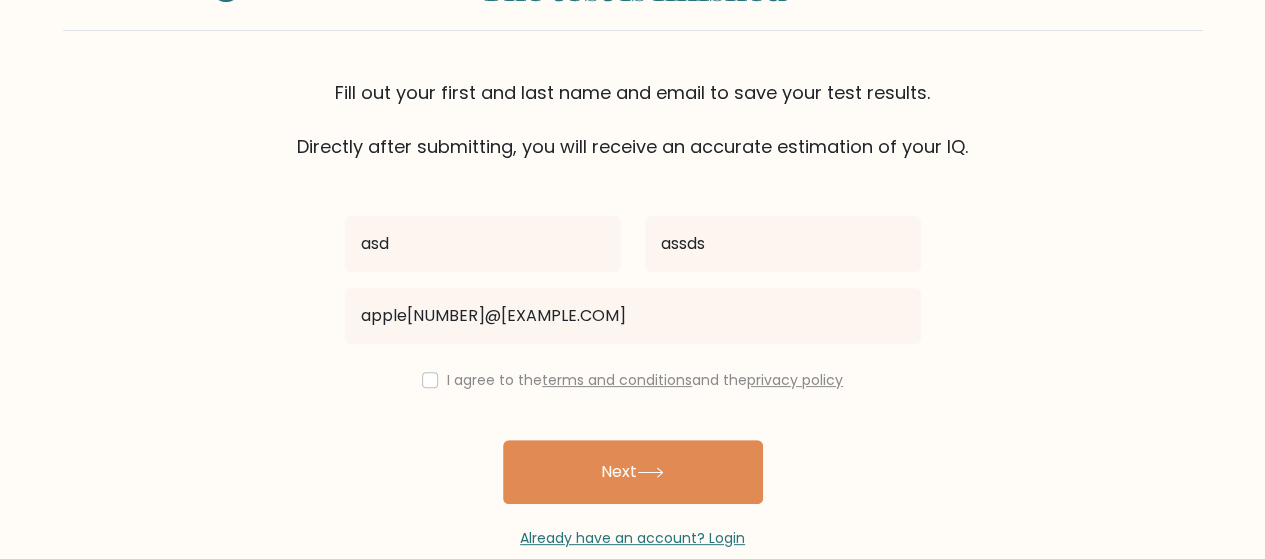 click on "asd
assds
apple33293@gmail.com
I agree to the  terms and conditions  and the  privacy policy
Next
Already have an account? Login" at bounding box center (633, 354) 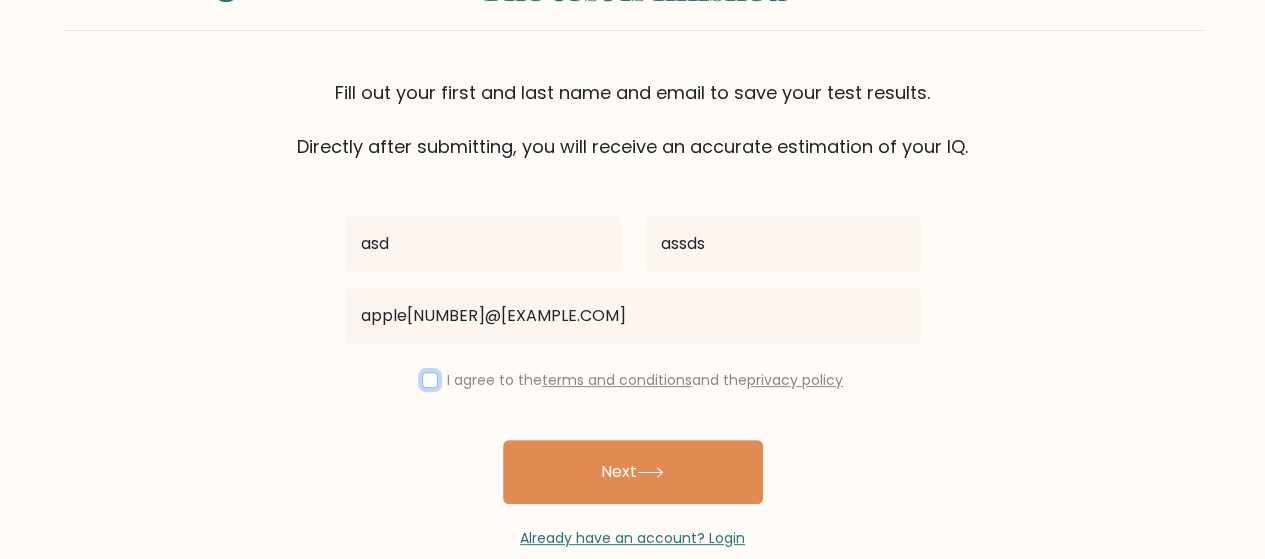 click at bounding box center [430, 380] 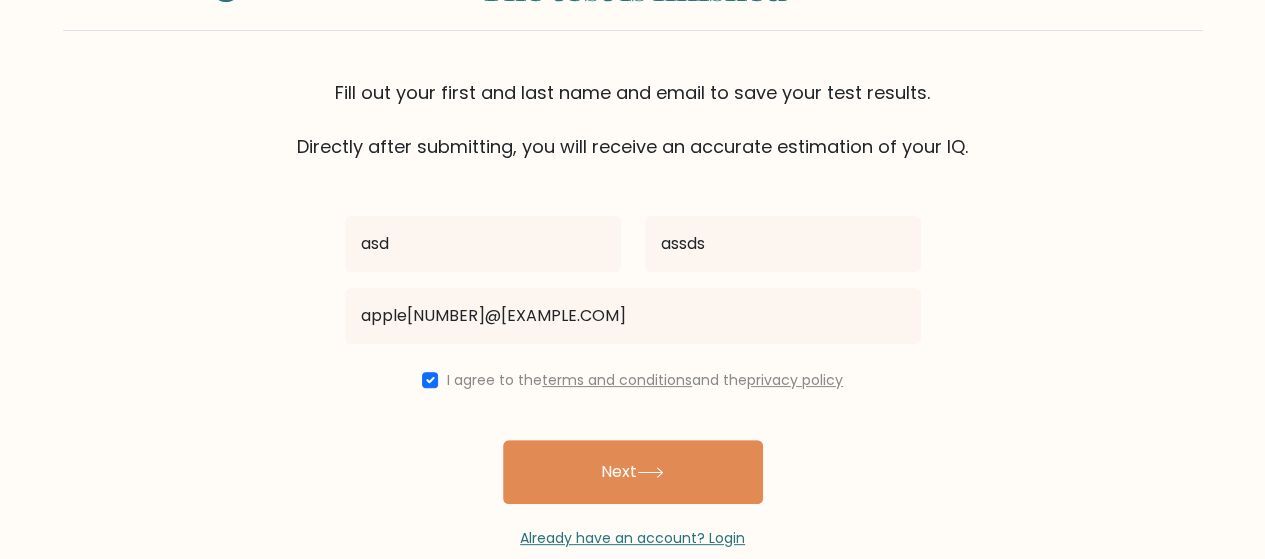 click on "Next" at bounding box center [633, 472] 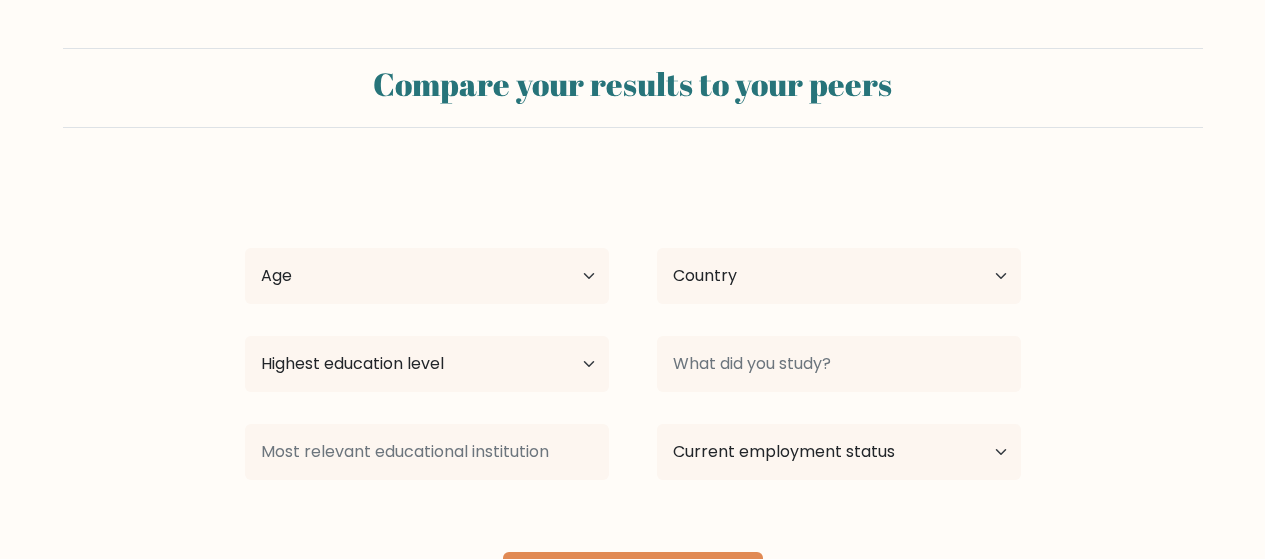 select on "[COUNTRY]" 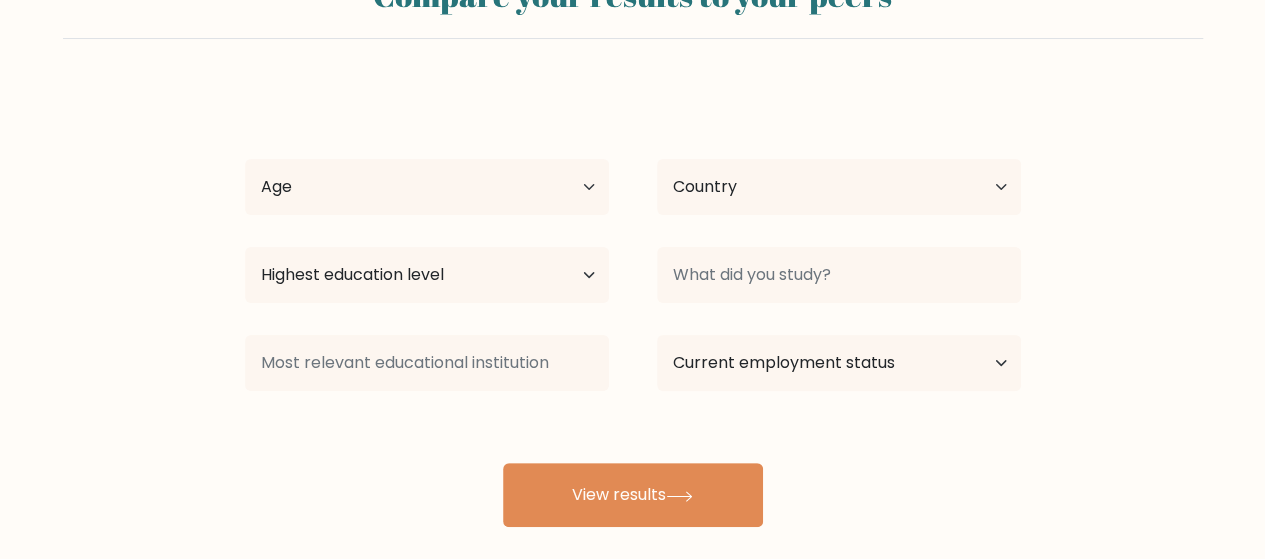 scroll, scrollTop: 73, scrollLeft: 0, axis: vertical 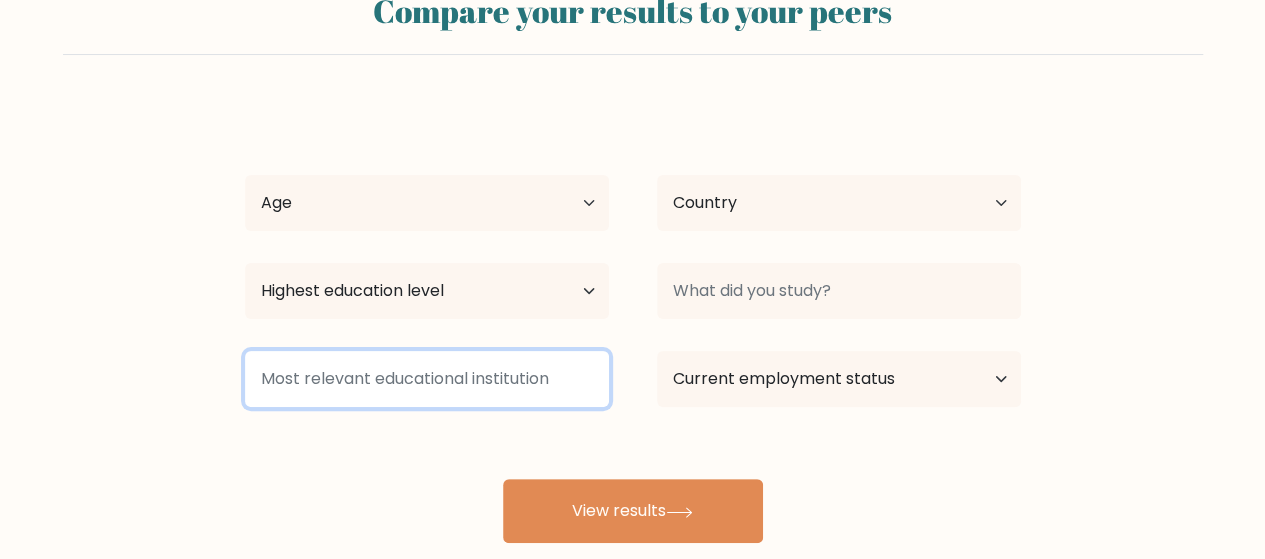 click at bounding box center (427, 379) 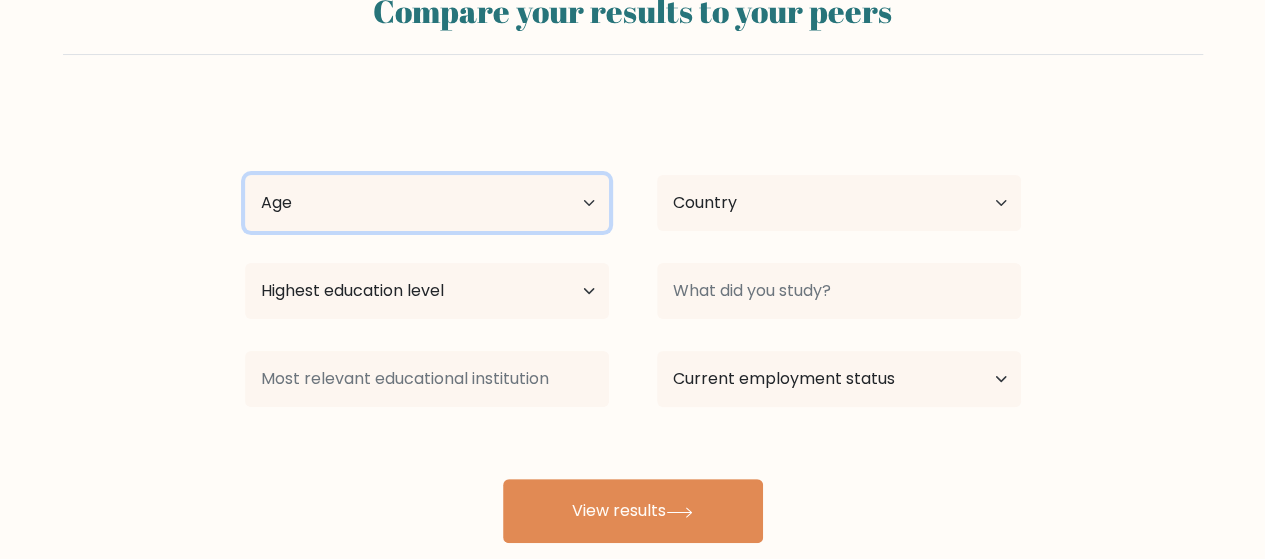 click on "Age
Under 18 years old
18-24 years old
25-34 years old
35-44 years old
45-54 years old
55-64 years old
65 years old and above" at bounding box center [427, 203] 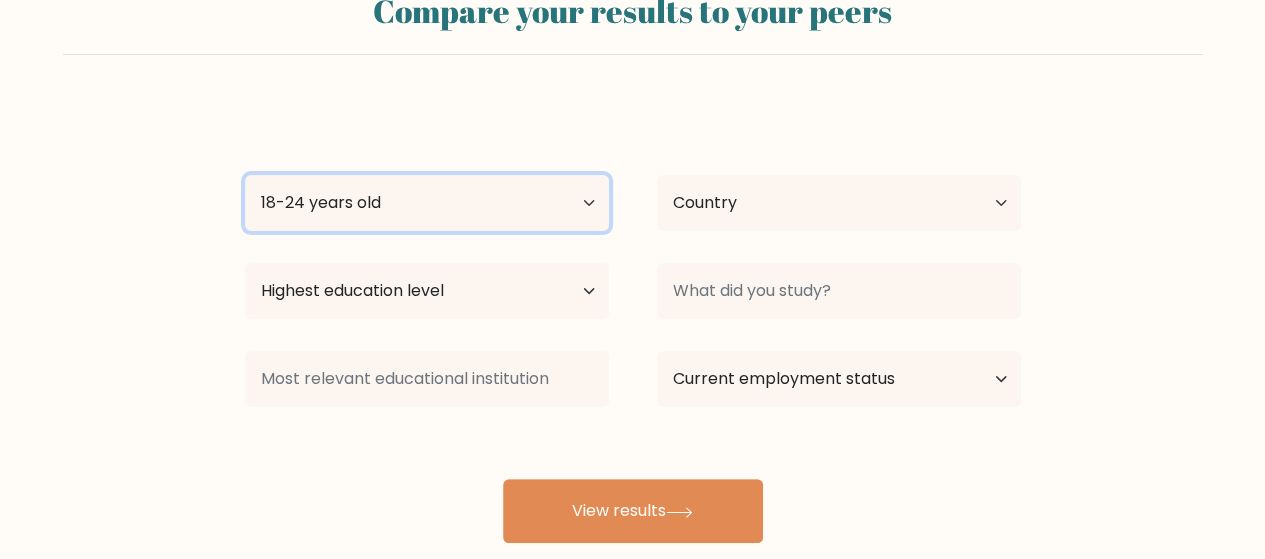 click on "Age
Under 18 years old
18-24 years old
25-34 years old
35-44 years old
45-54 years old
55-64 years old
65 years old and above" at bounding box center [427, 203] 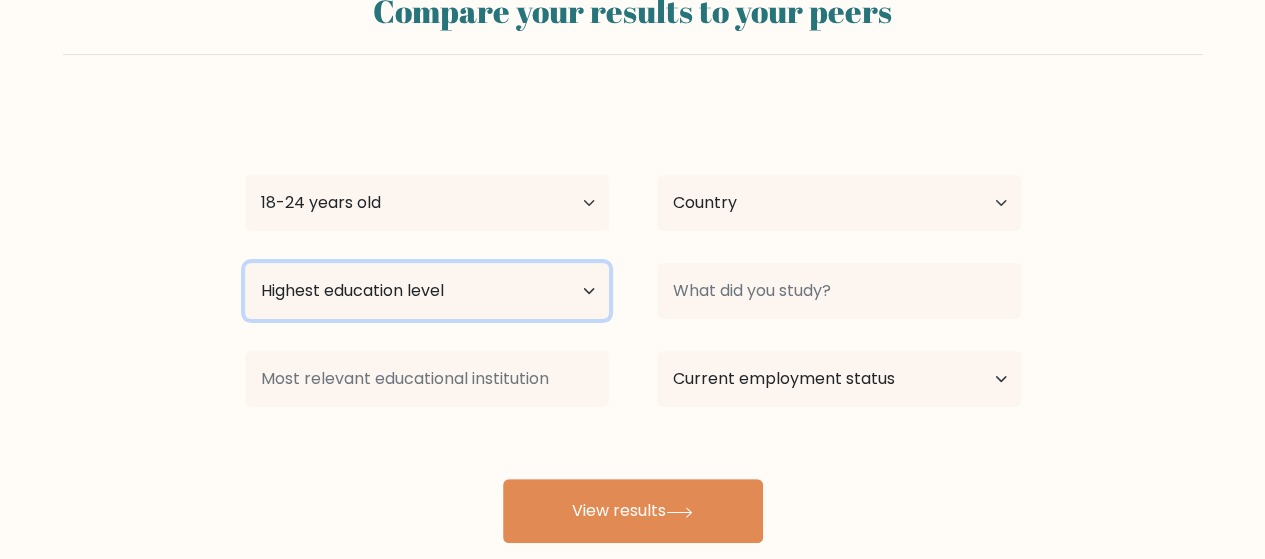 click on "Highest education level
No schooling
Primary
Lower Secondary
Upper Secondary
Occupation Specific
Bachelor's degree
Master's degree
Doctoral degree" at bounding box center [427, 291] 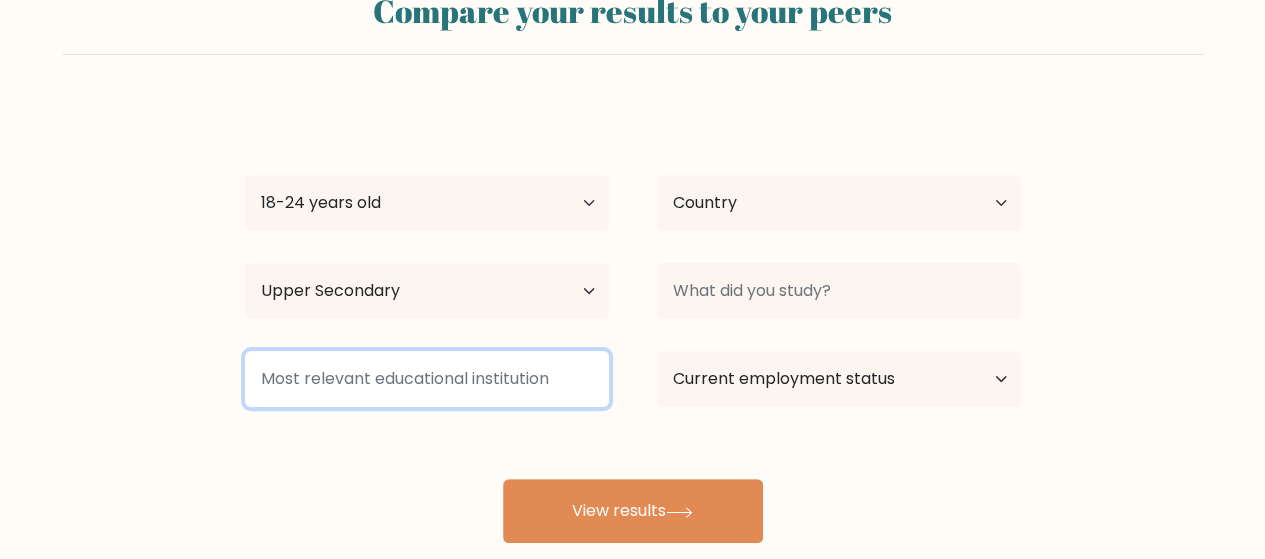 click at bounding box center (427, 379) 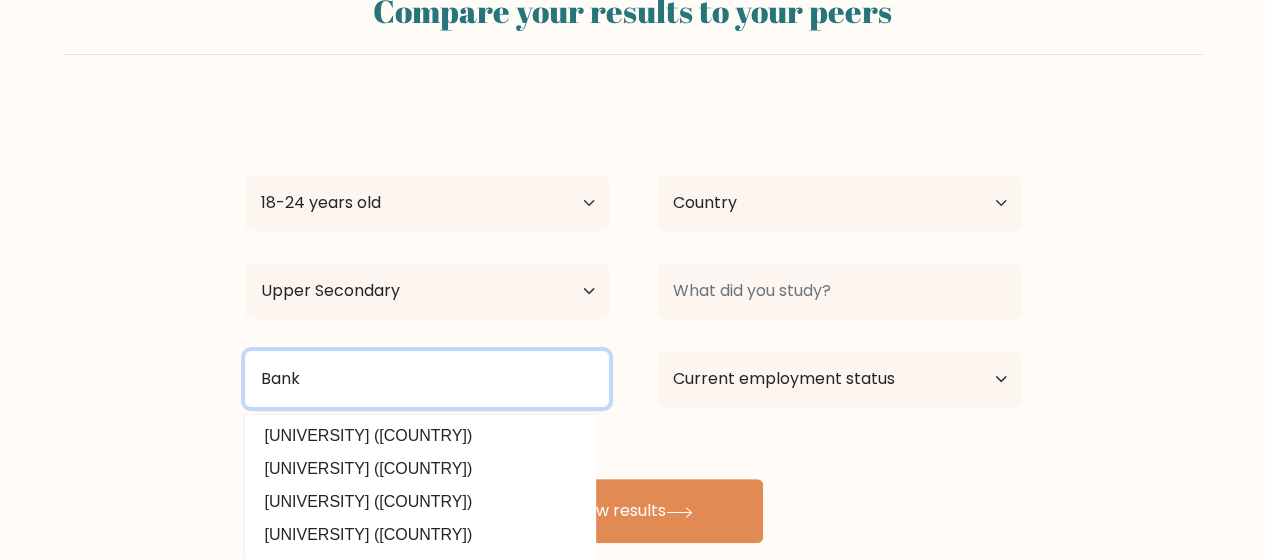 type on "Bank" 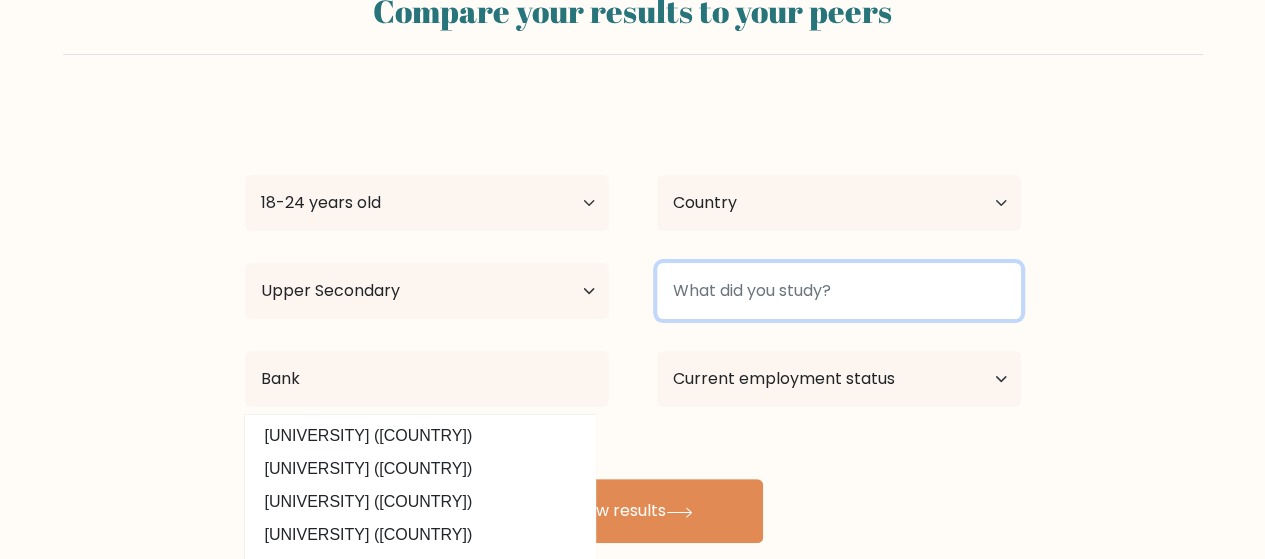 click at bounding box center (839, 291) 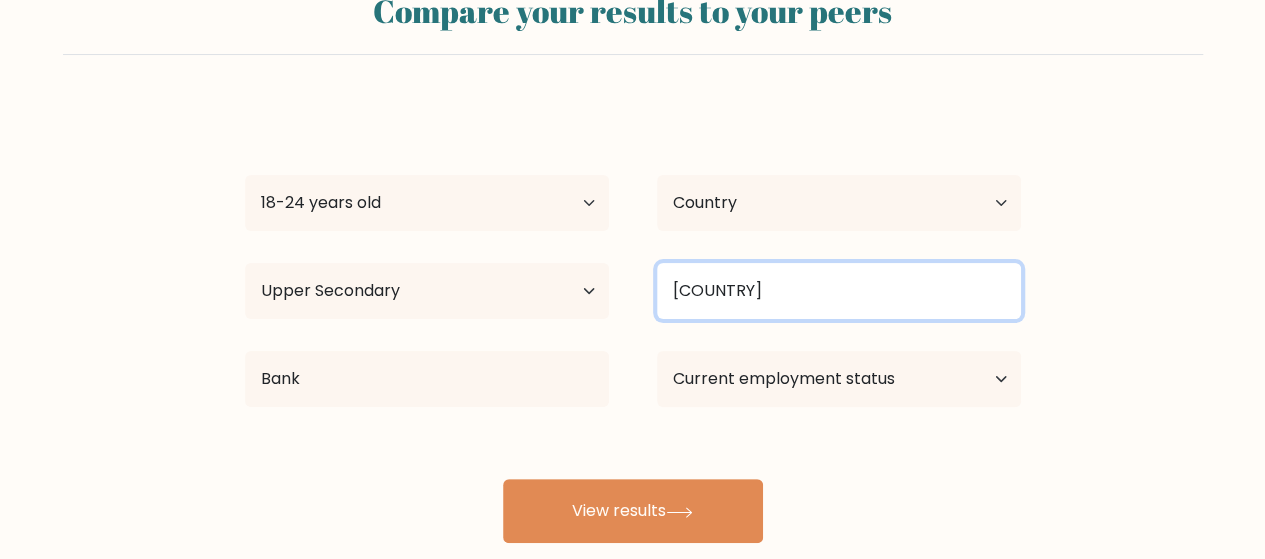 type on "Racks" 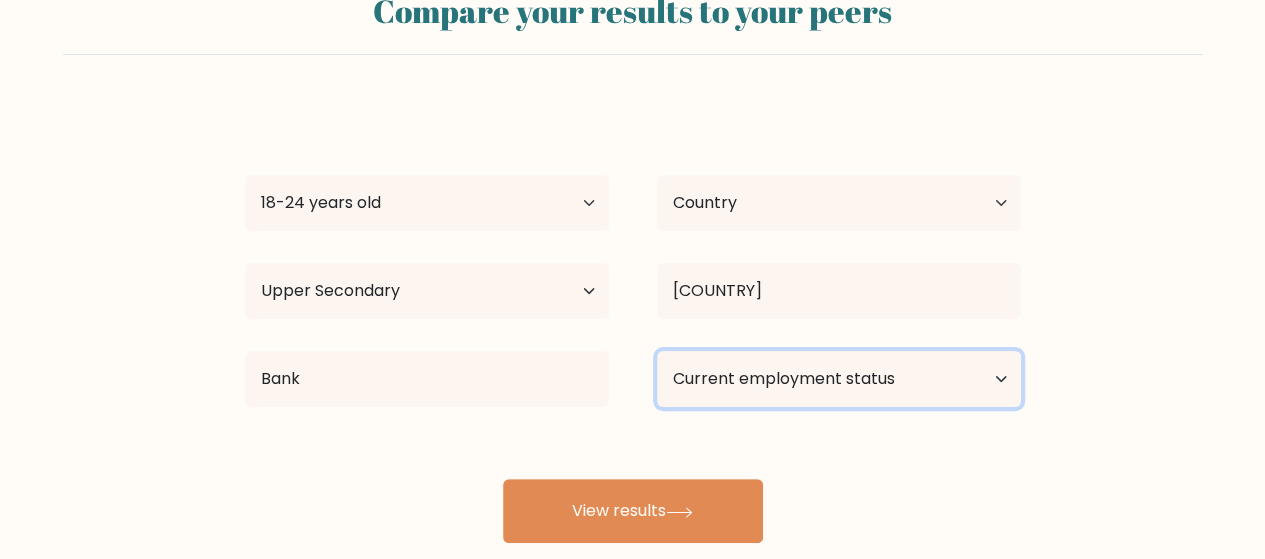 click on "Current employment status
Employed
Student
Retired
Other / prefer not to answer" at bounding box center [839, 379] 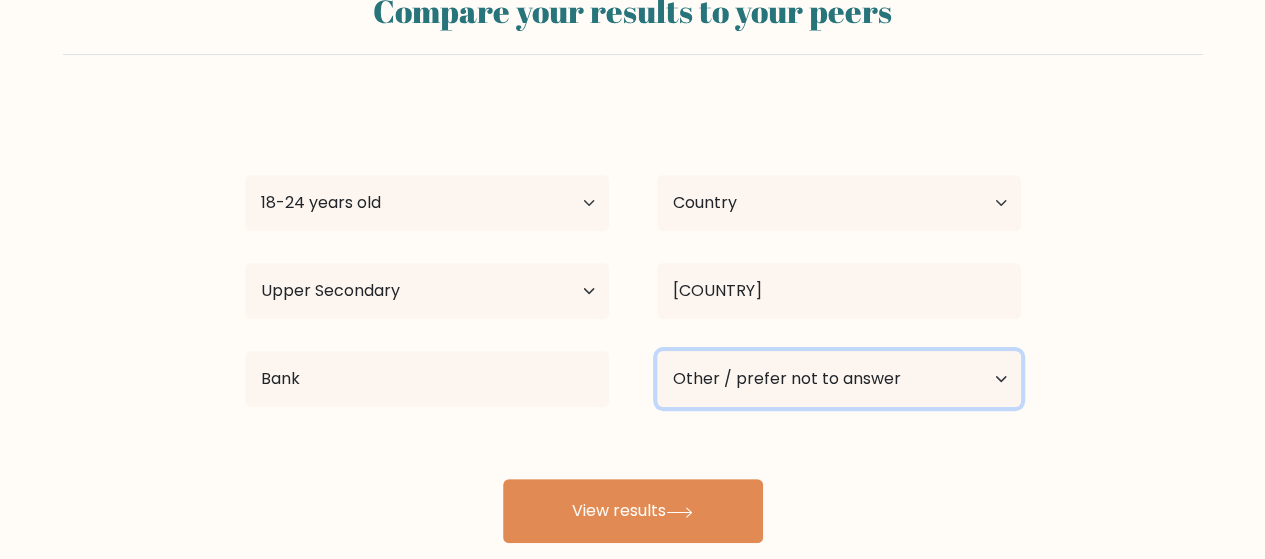 click on "Current employment status
Employed
Student
Retired
Other / prefer not to answer" at bounding box center (839, 379) 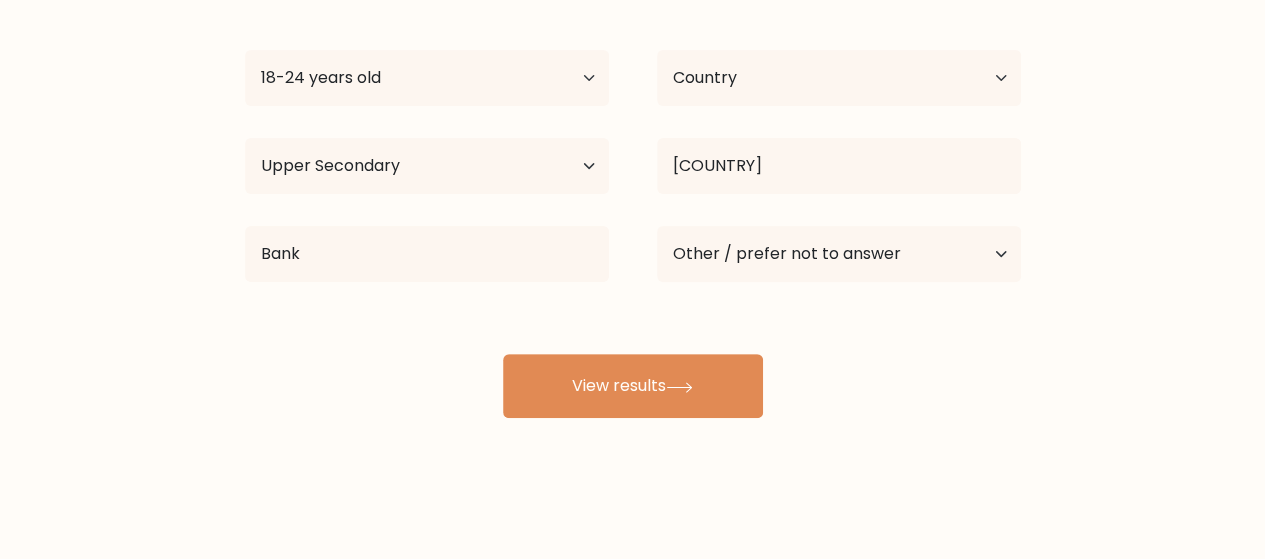 click on "asd
assds
Age
Under 18 years old
18-24 years old
25-34 years old
35-44 years old
45-54 years old
55-64 years old
65 years old and above
Country
Afghanistan
Albania
Algeria
American Samoa
Andorra
Angola
Anguilla
Antarctica
Antigua and Barbuda
Argentina
Armenia
Aruba
Australia
Austria
Azerbaijan
Bahamas
Bahrain
Bangladesh
Barbados
Belarus
Belgium
Belize
Benin
Bermuda
Bhutan
Bolivia
Bonaire, Sint Eustatius and Saba
Bosnia and Herzegovina
Botswana
Bouvet Island
Brazil
Brunei" at bounding box center (633, 198) 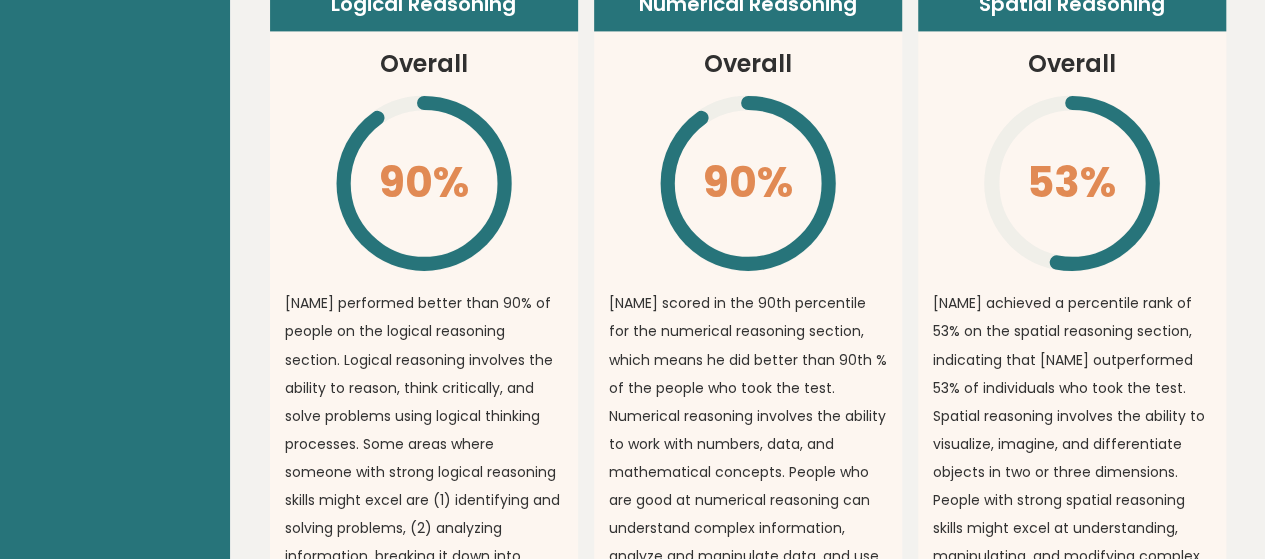 scroll, scrollTop: 1536, scrollLeft: 0, axis: vertical 